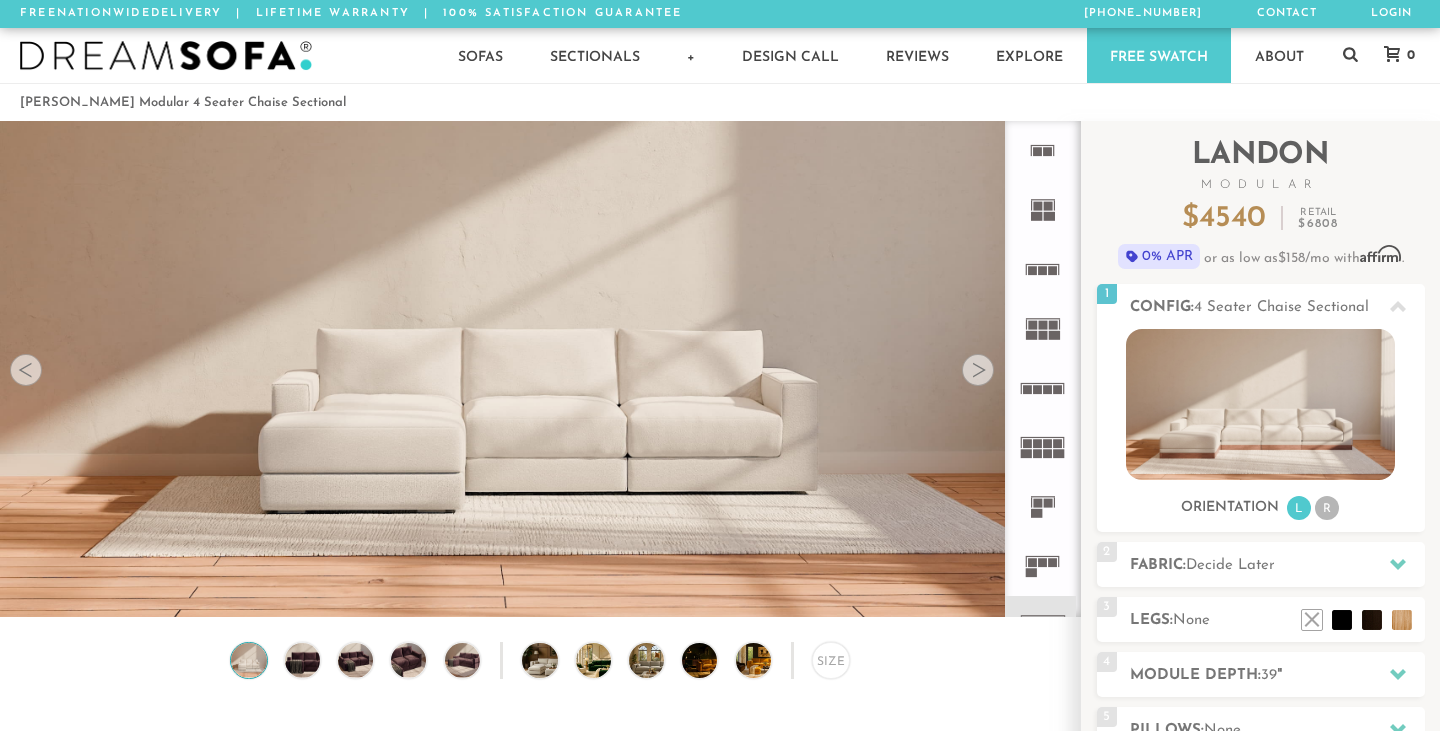scroll, scrollTop: 0, scrollLeft: 0, axis: both 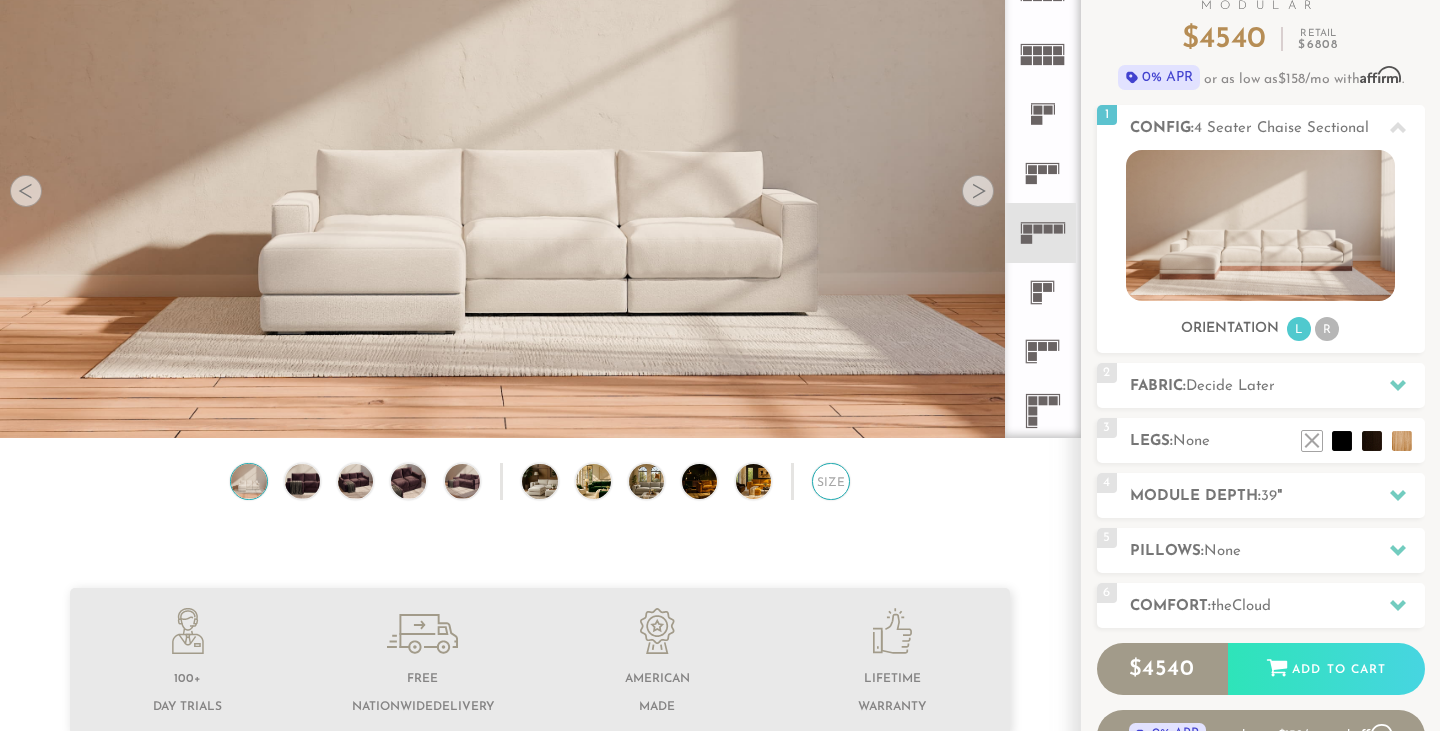click on "Size" at bounding box center [830, 481] 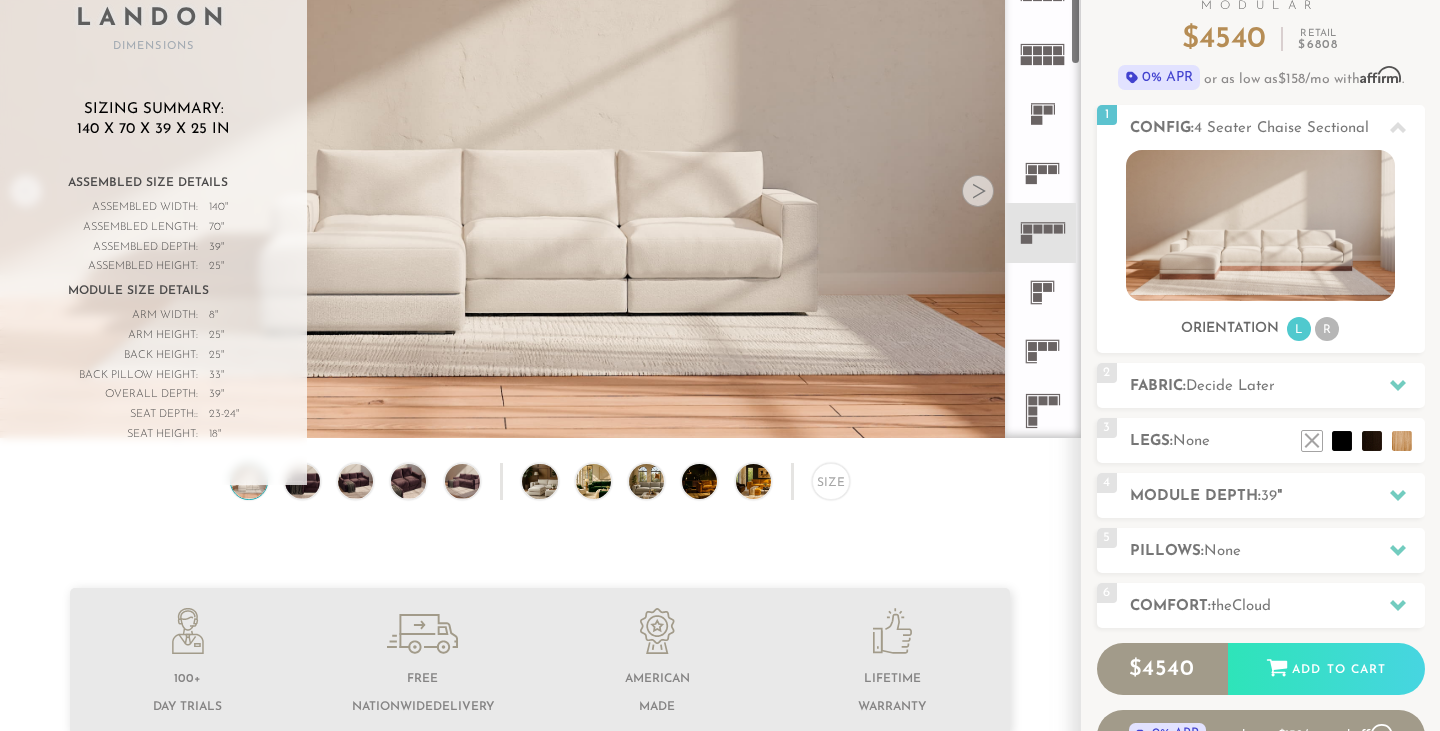 click 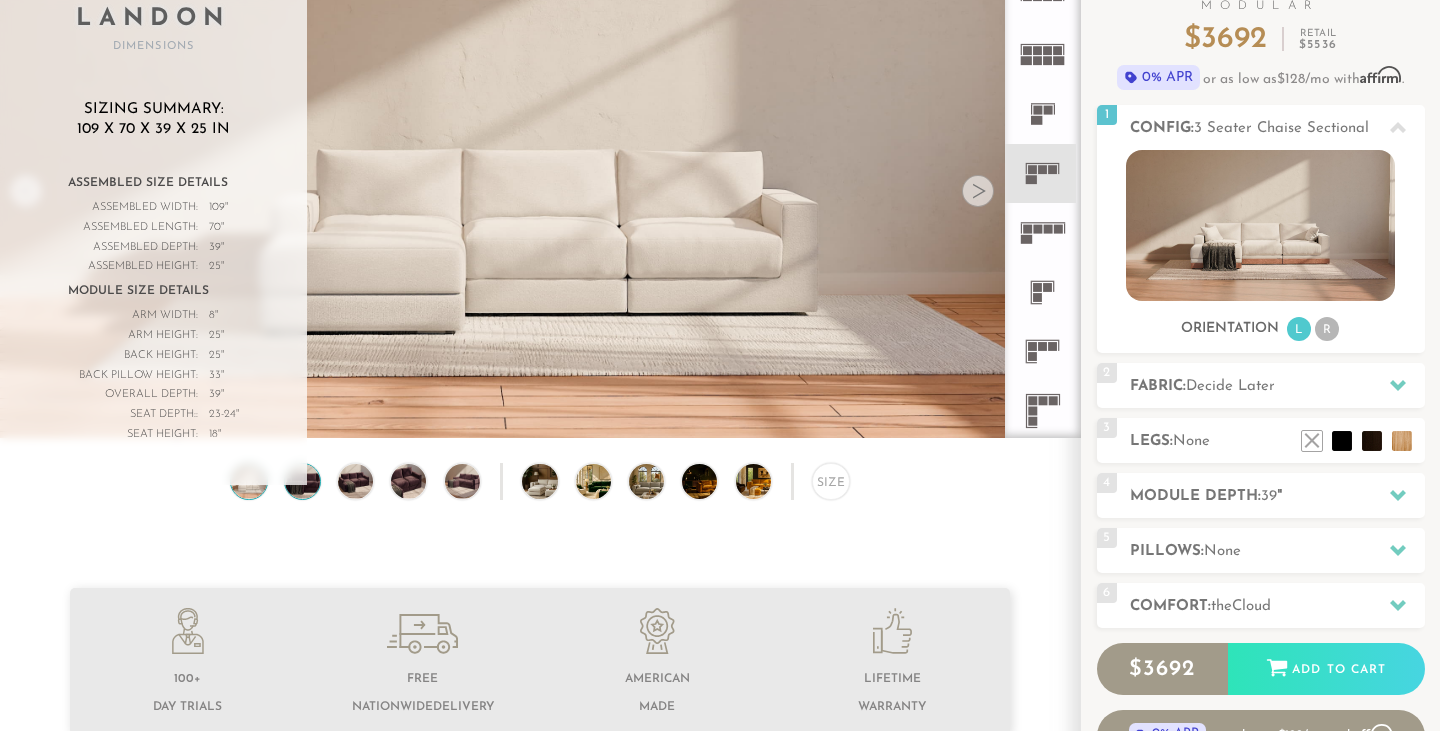 click at bounding box center (302, 481) 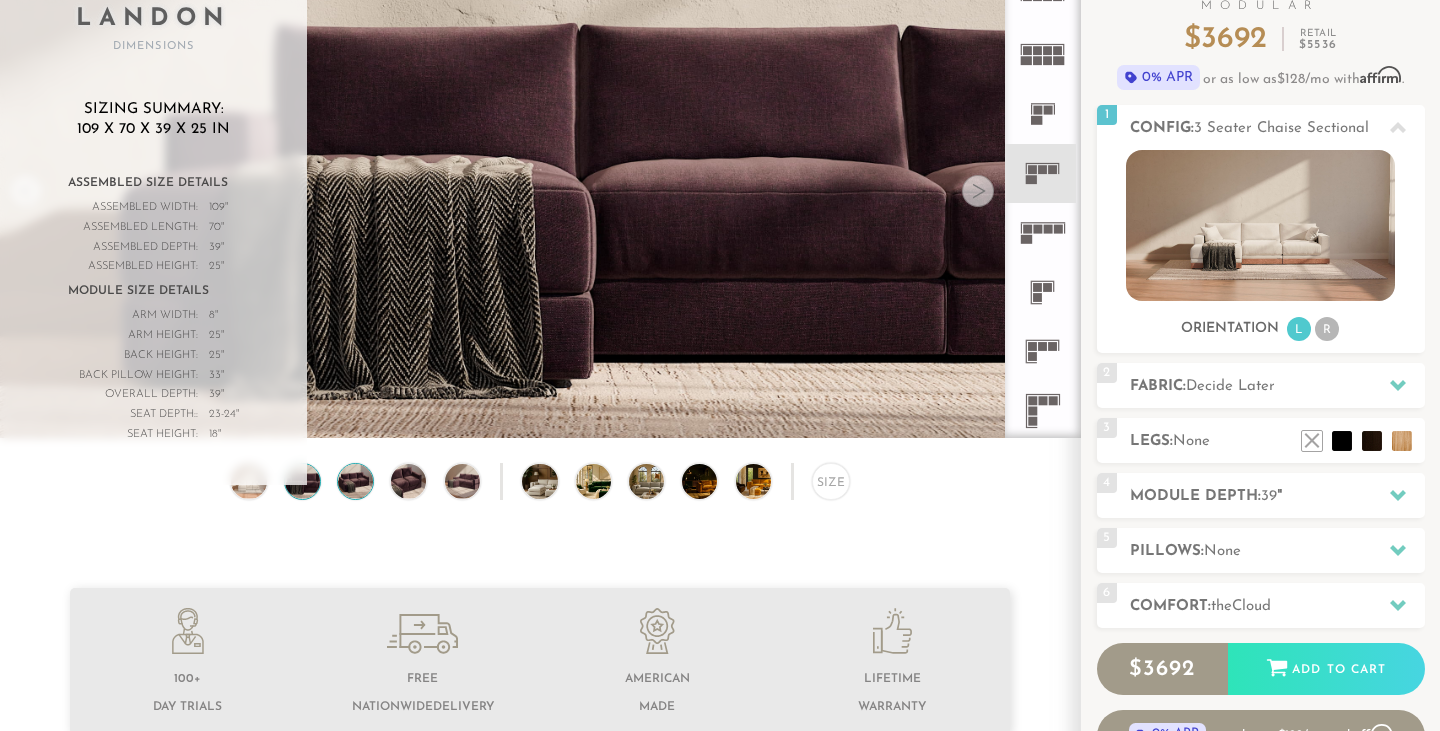 click at bounding box center [356, 481] 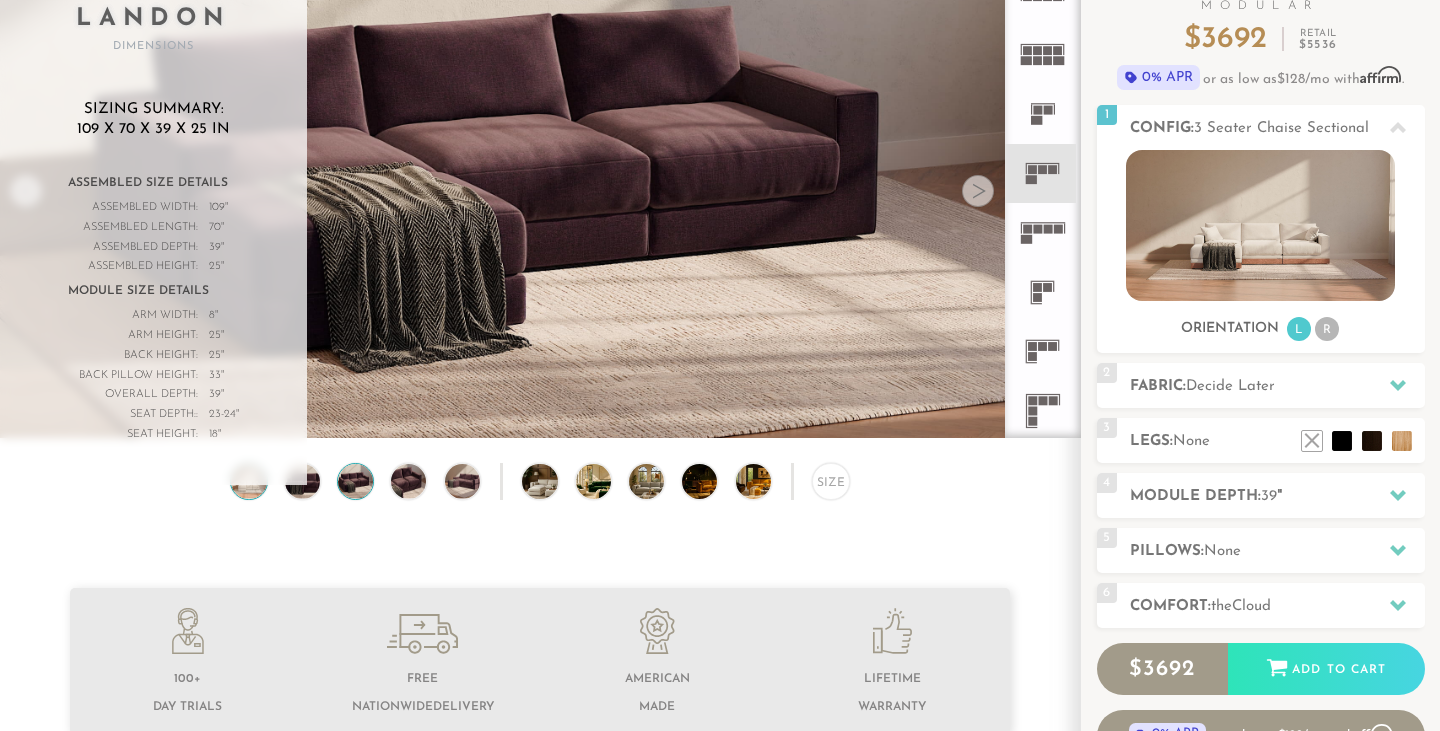 click at bounding box center [249, 481] 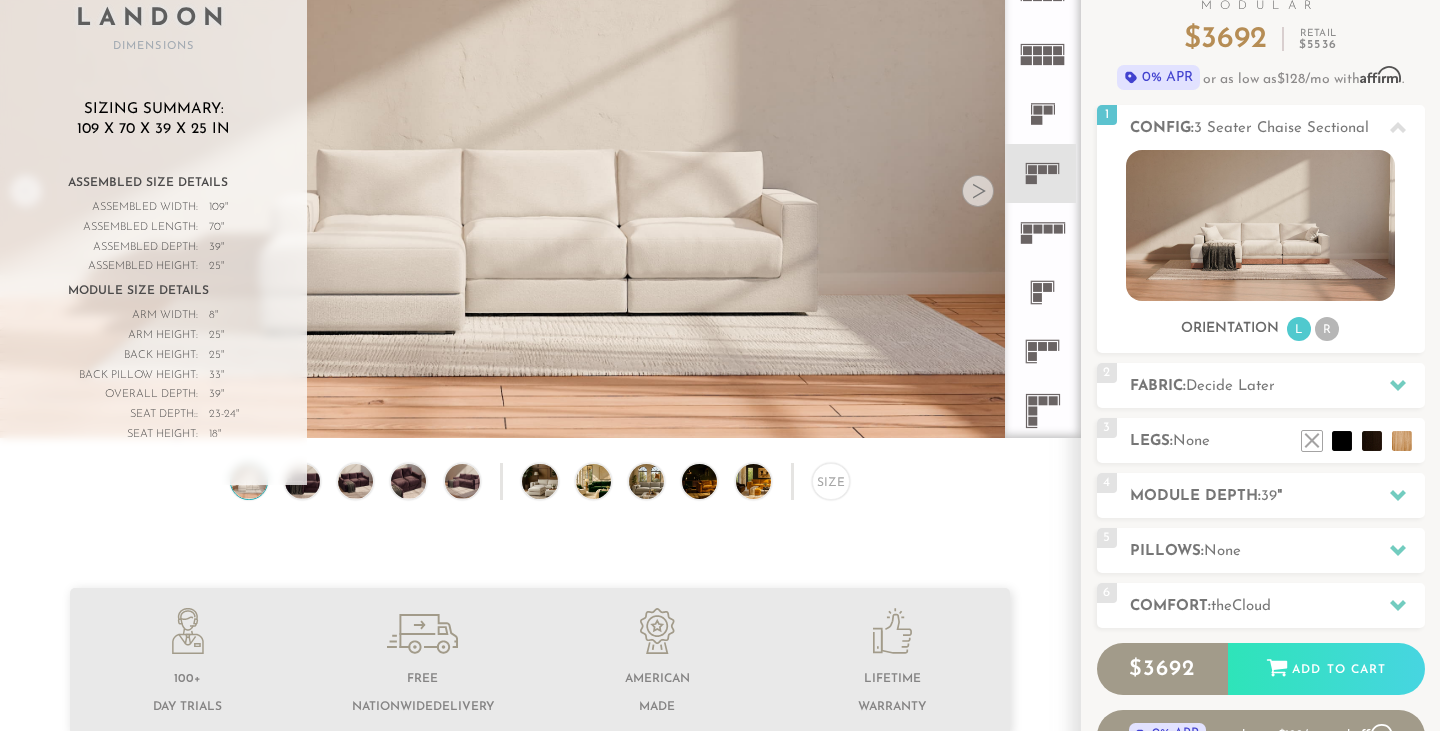 click on "Size" at bounding box center (540, 486) 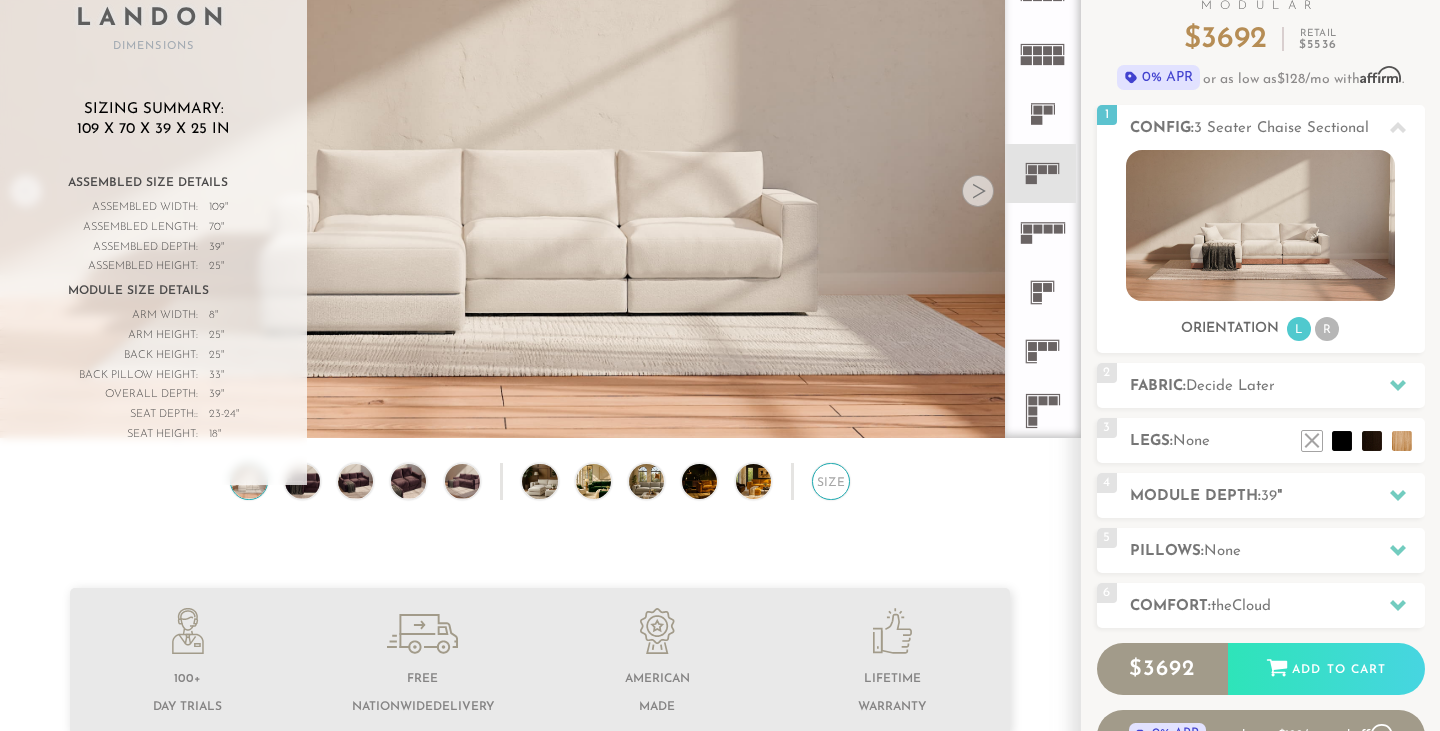 click on "Size" at bounding box center (830, 481) 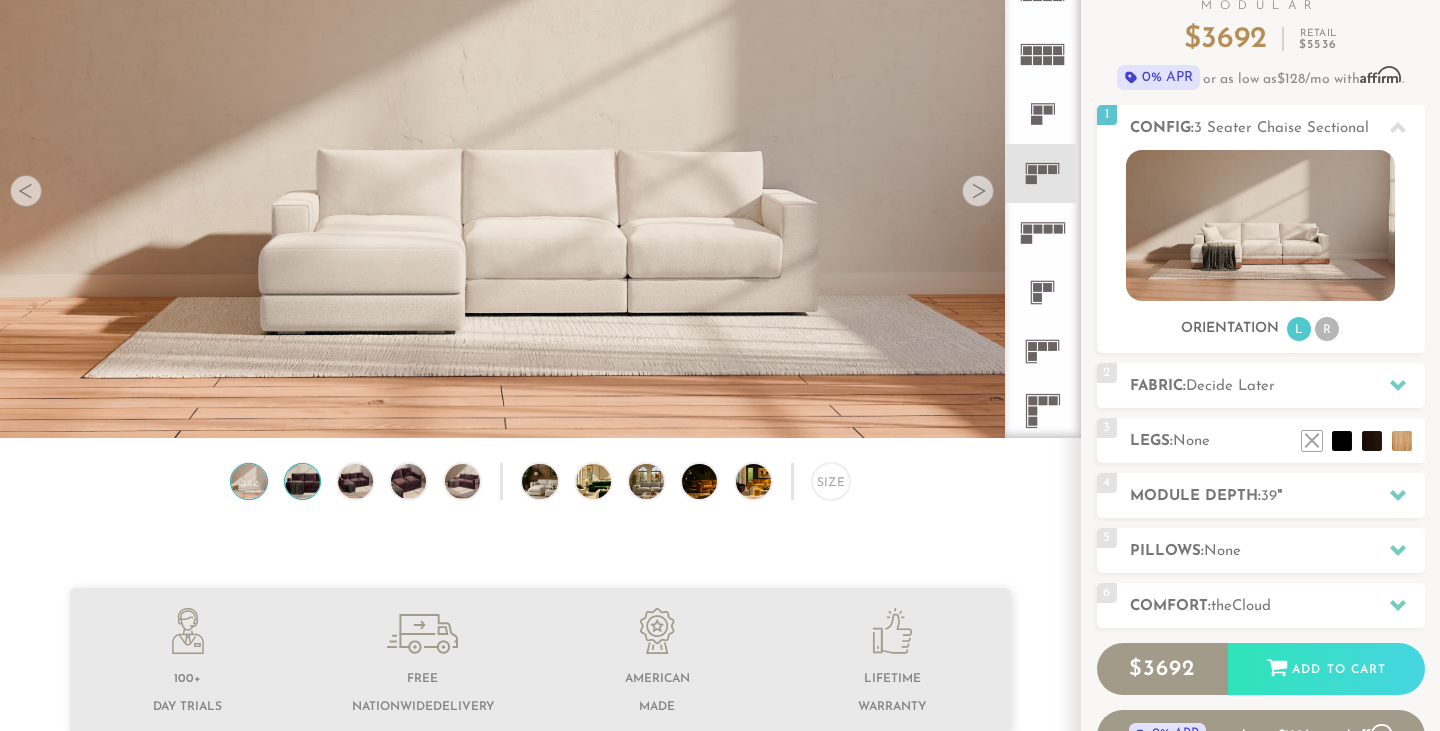 click at bounding box center [302, 481] 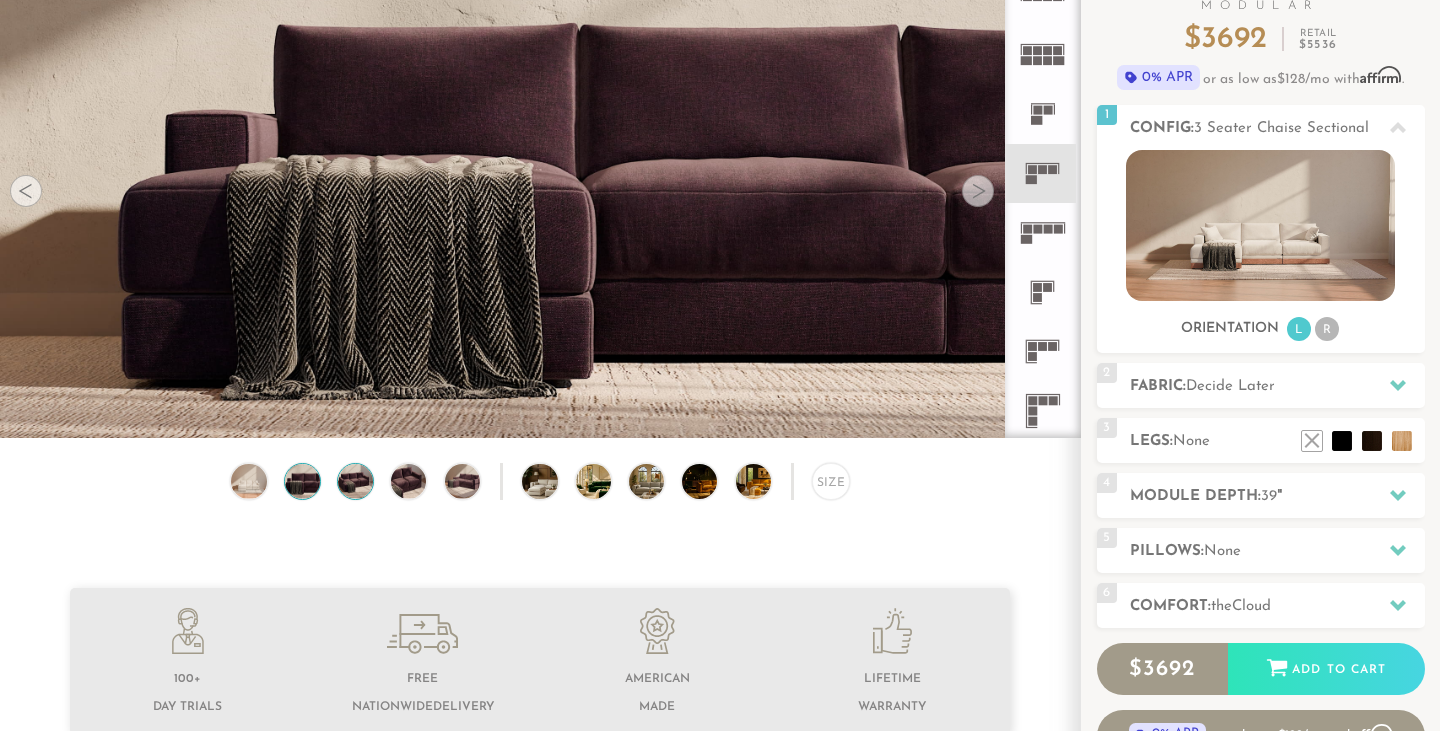 click at bounding box center [356, 481] 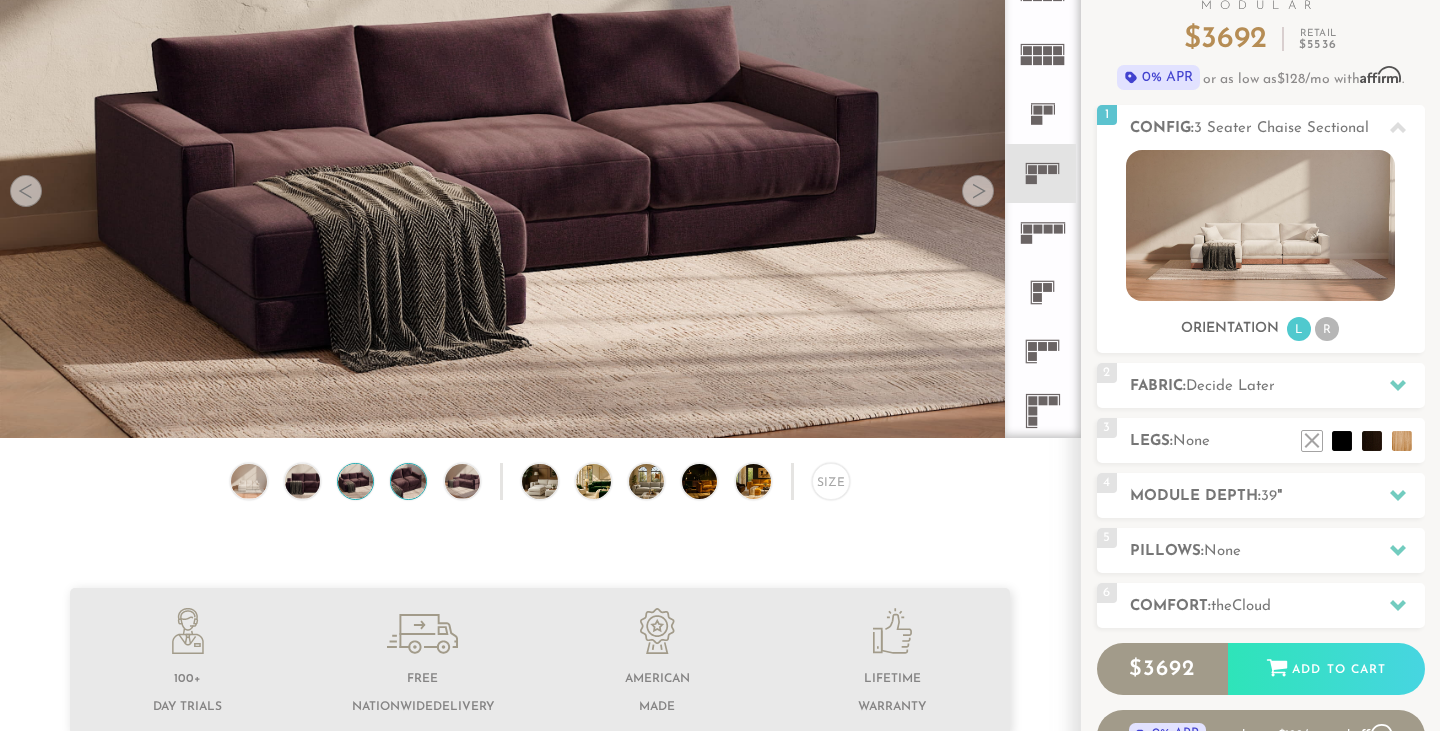 click at bounding box center (409, 481) 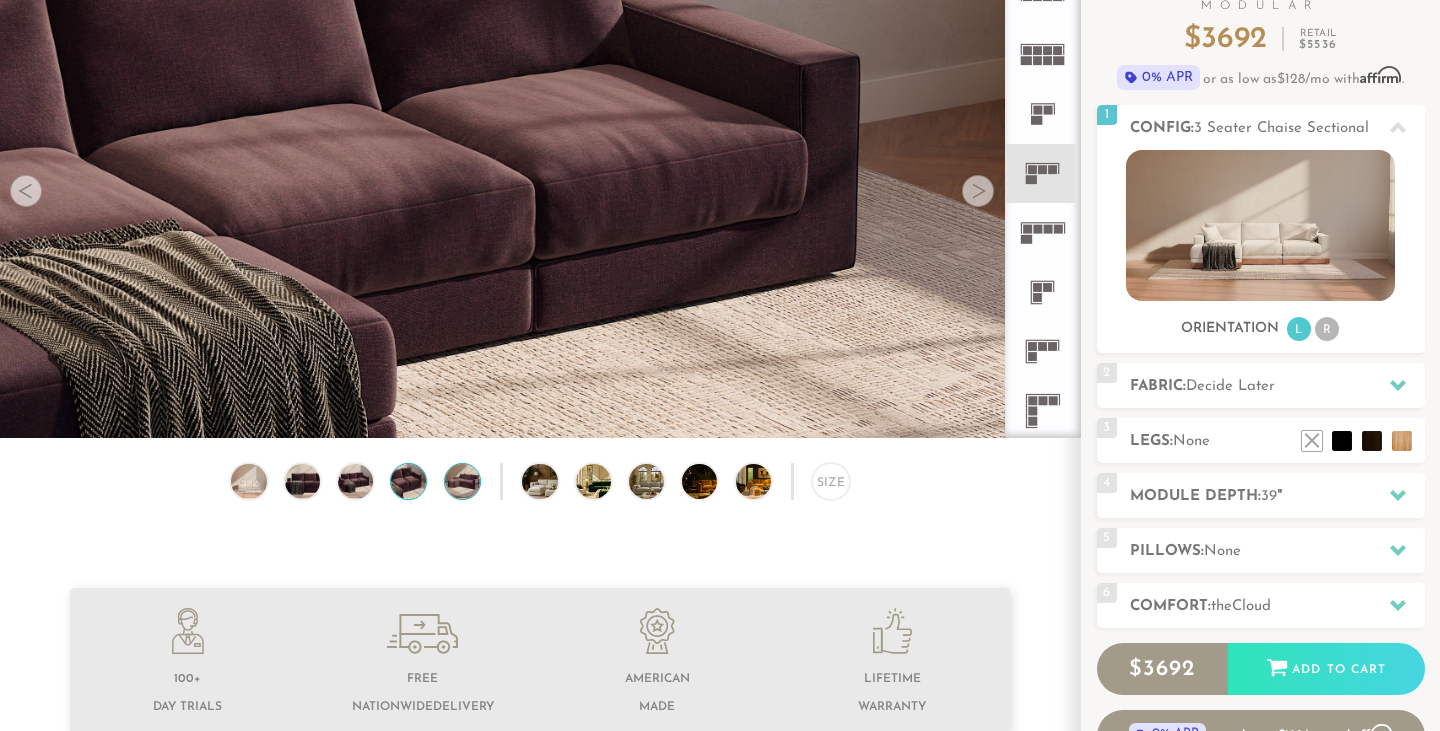 click at bounding box center [462, 481] 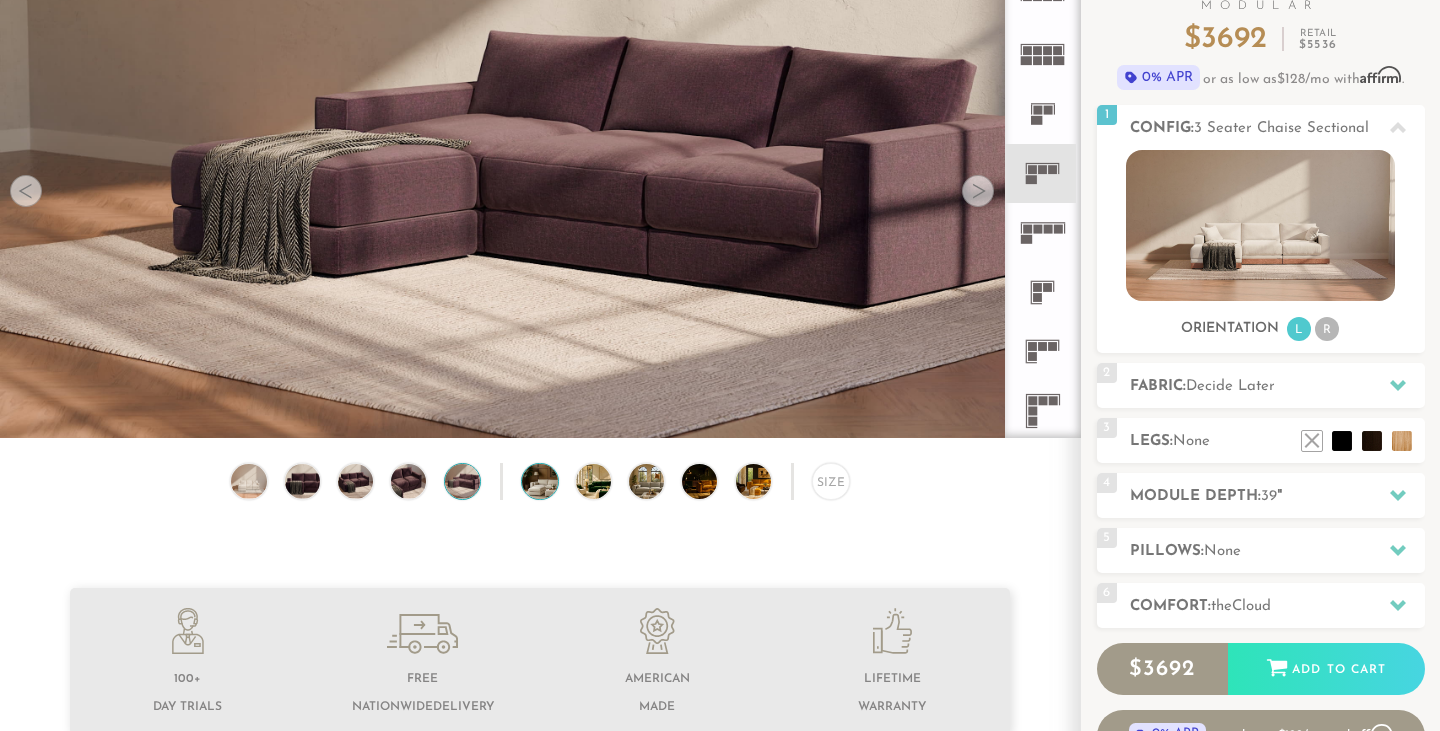 click at bounding box center (553, 481) 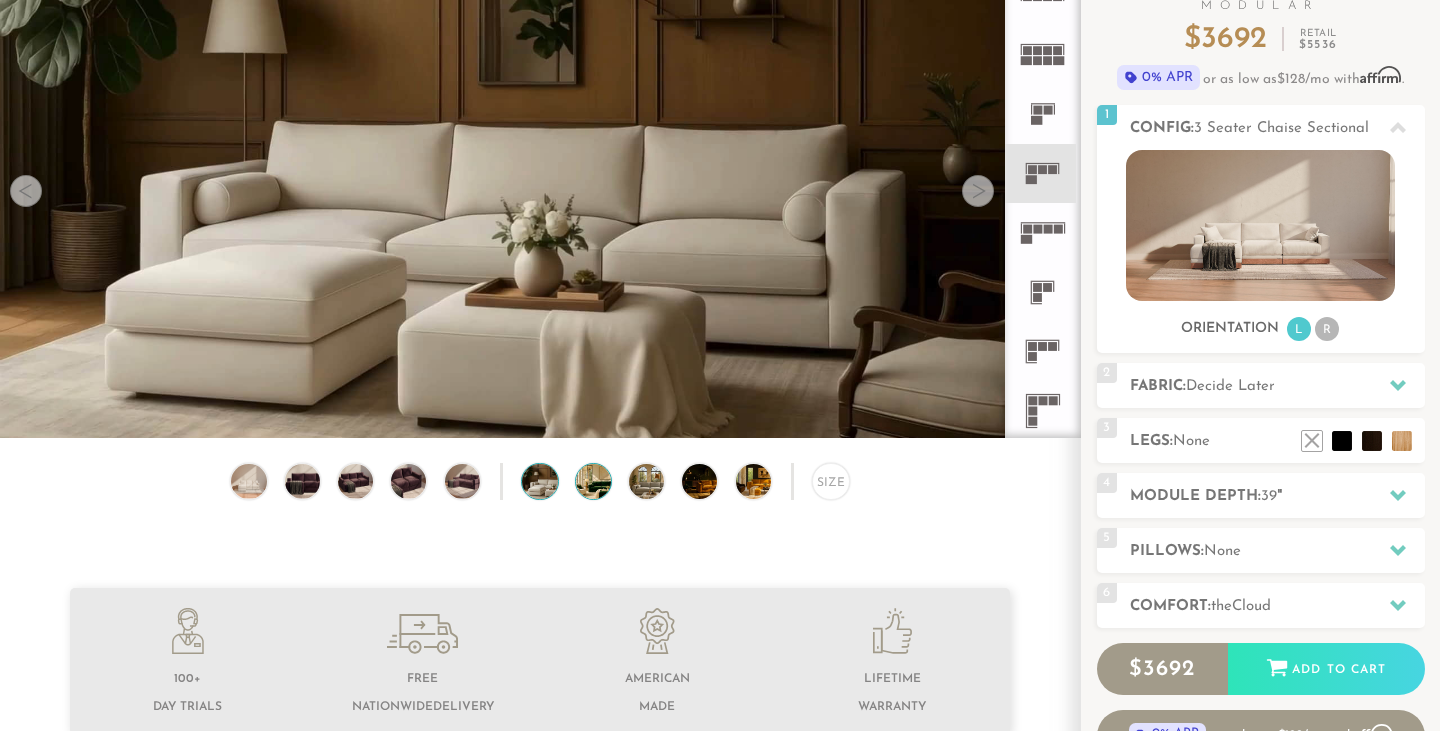 click at bounding box center (607, 481) 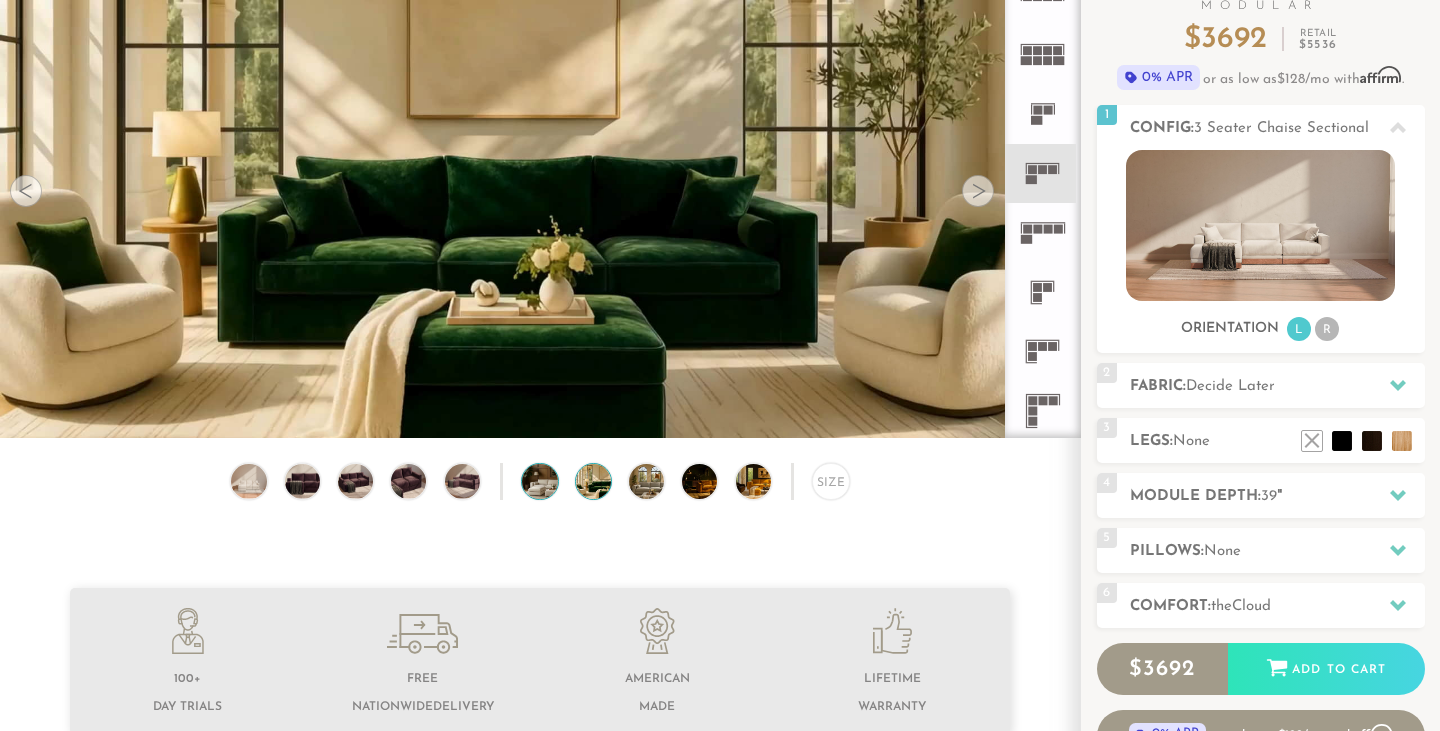 click at bounding box center [553, 481] 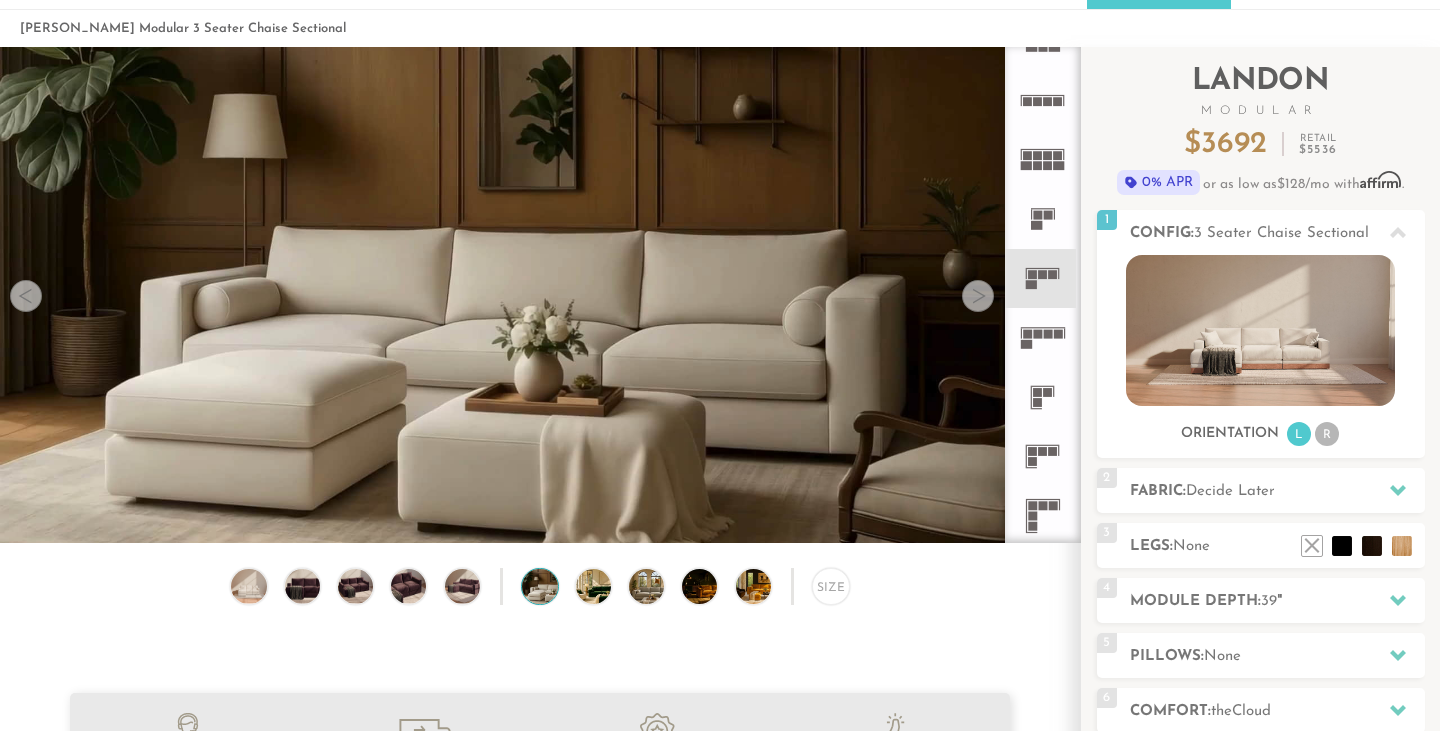 scroll, scrollTop: 70, scrollLeft: 0, axis: vertical 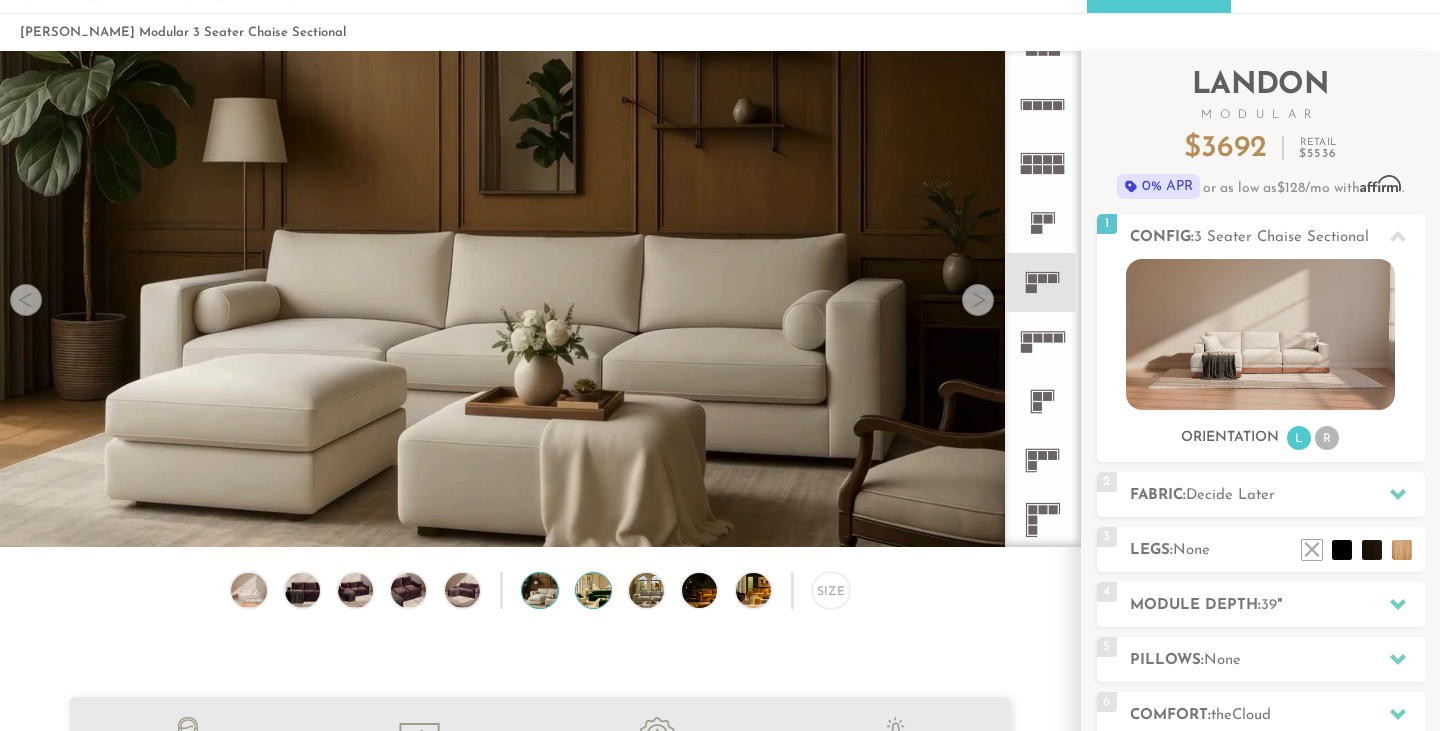 click at bounding box center [607, 590] 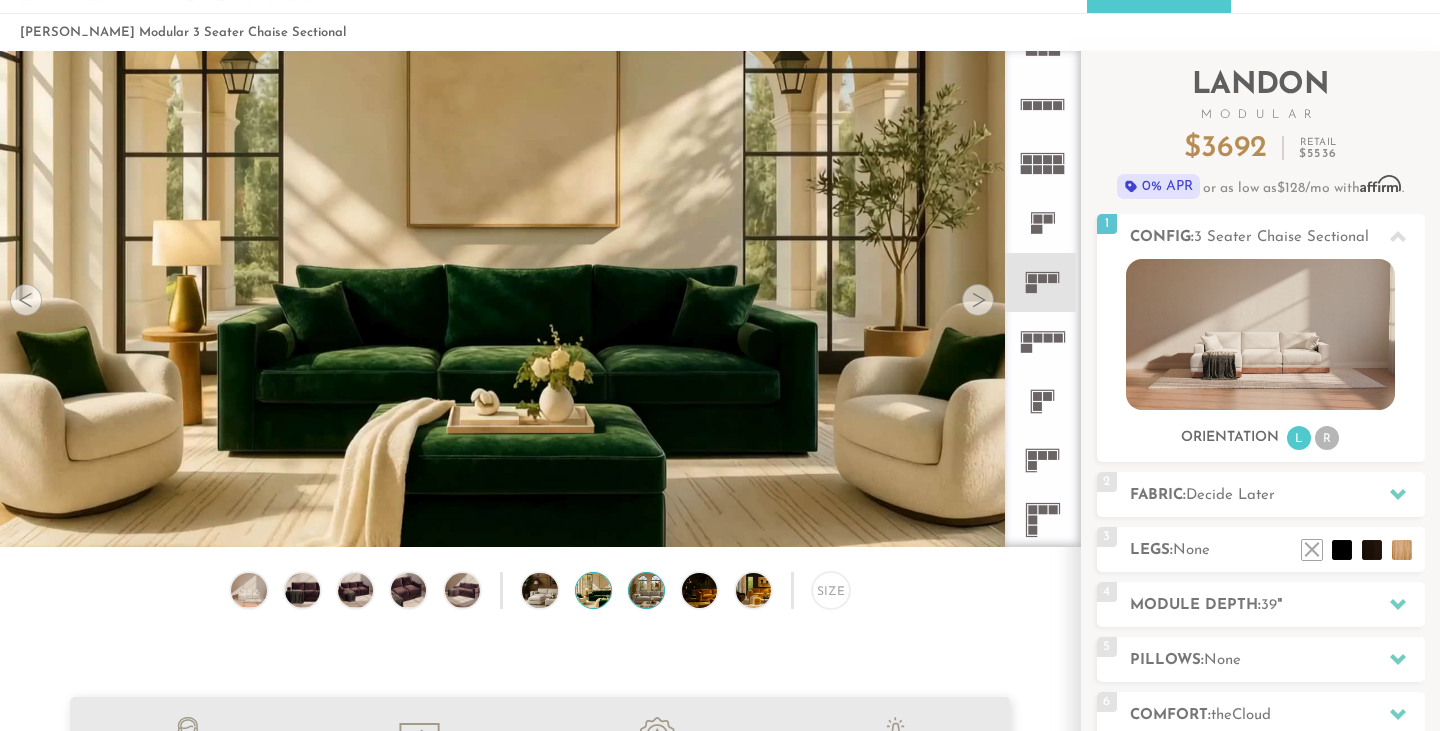 click at bounding box center [660, 590] 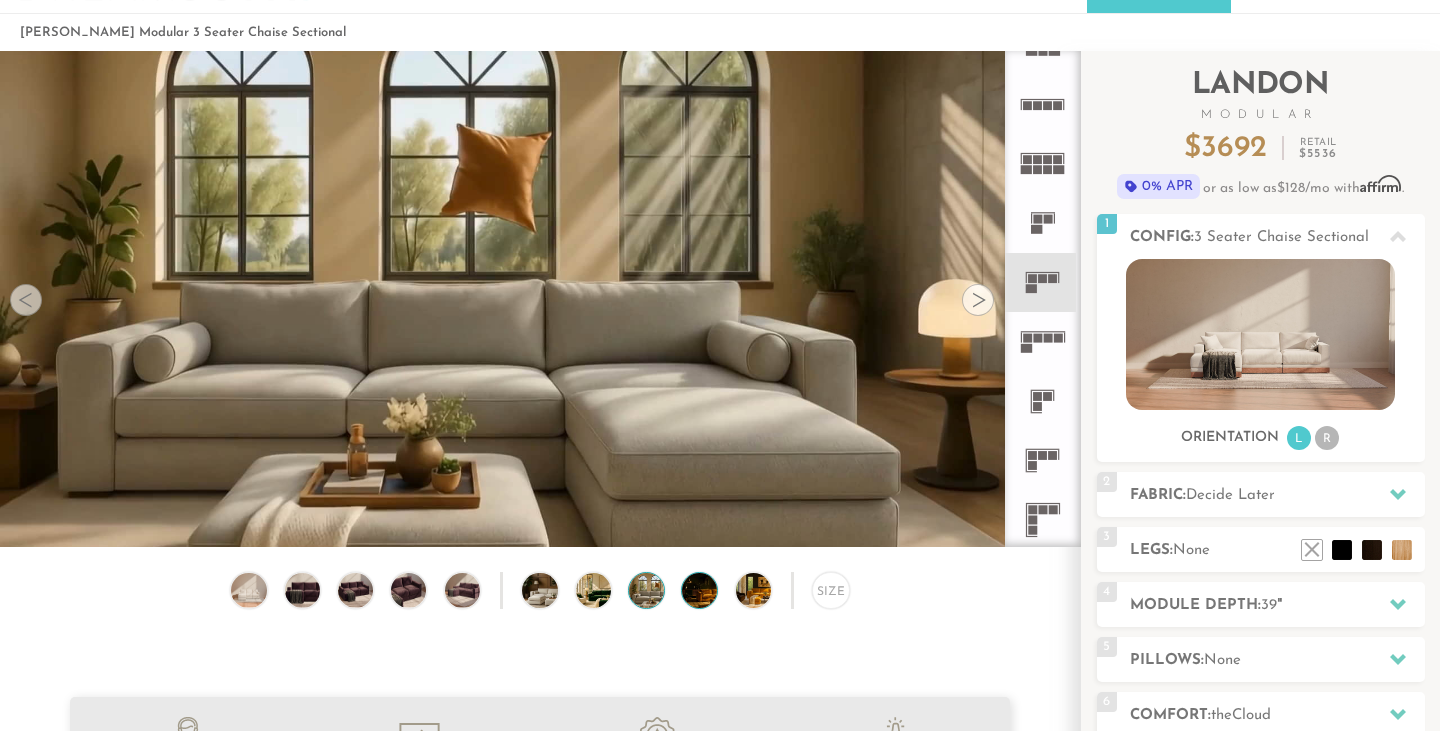 click at bounding box center (713, 590) 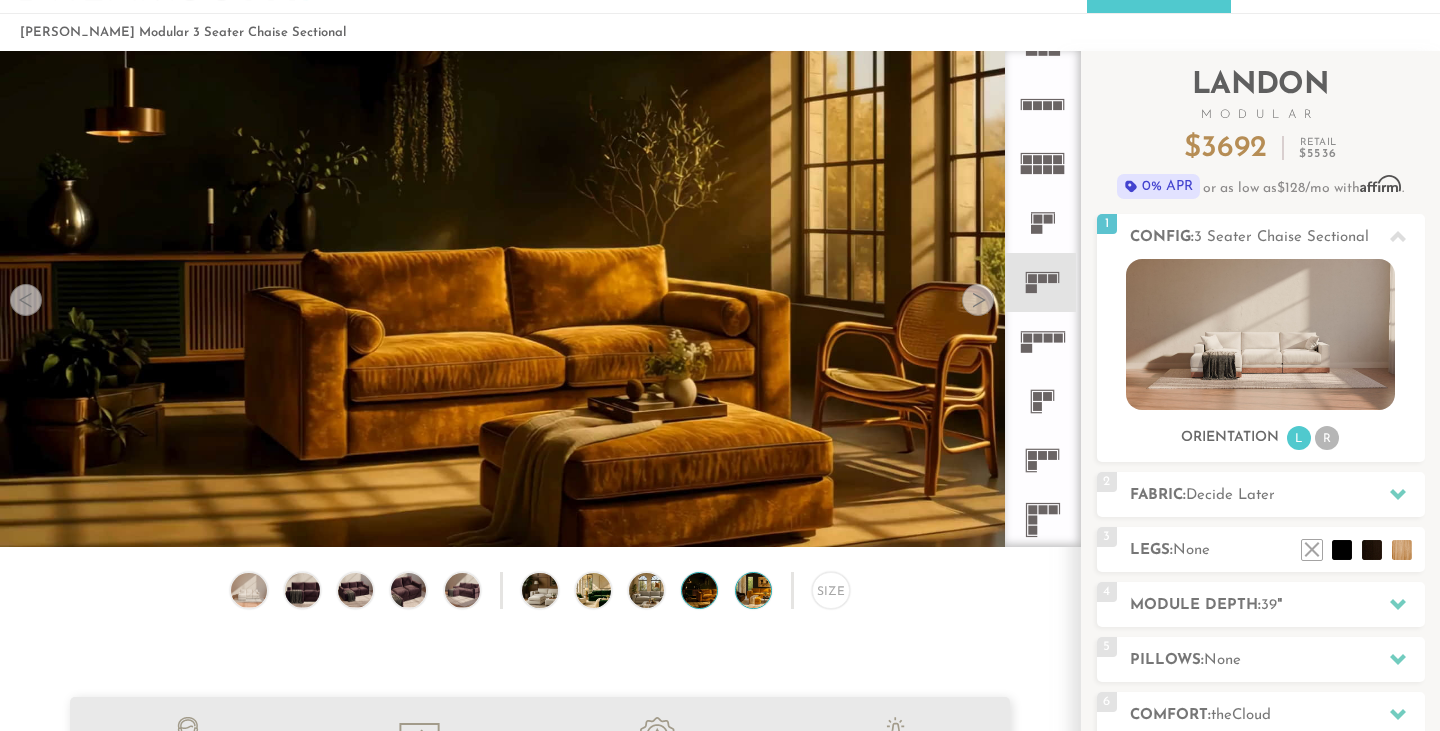 click at bounding box center [767, 590] 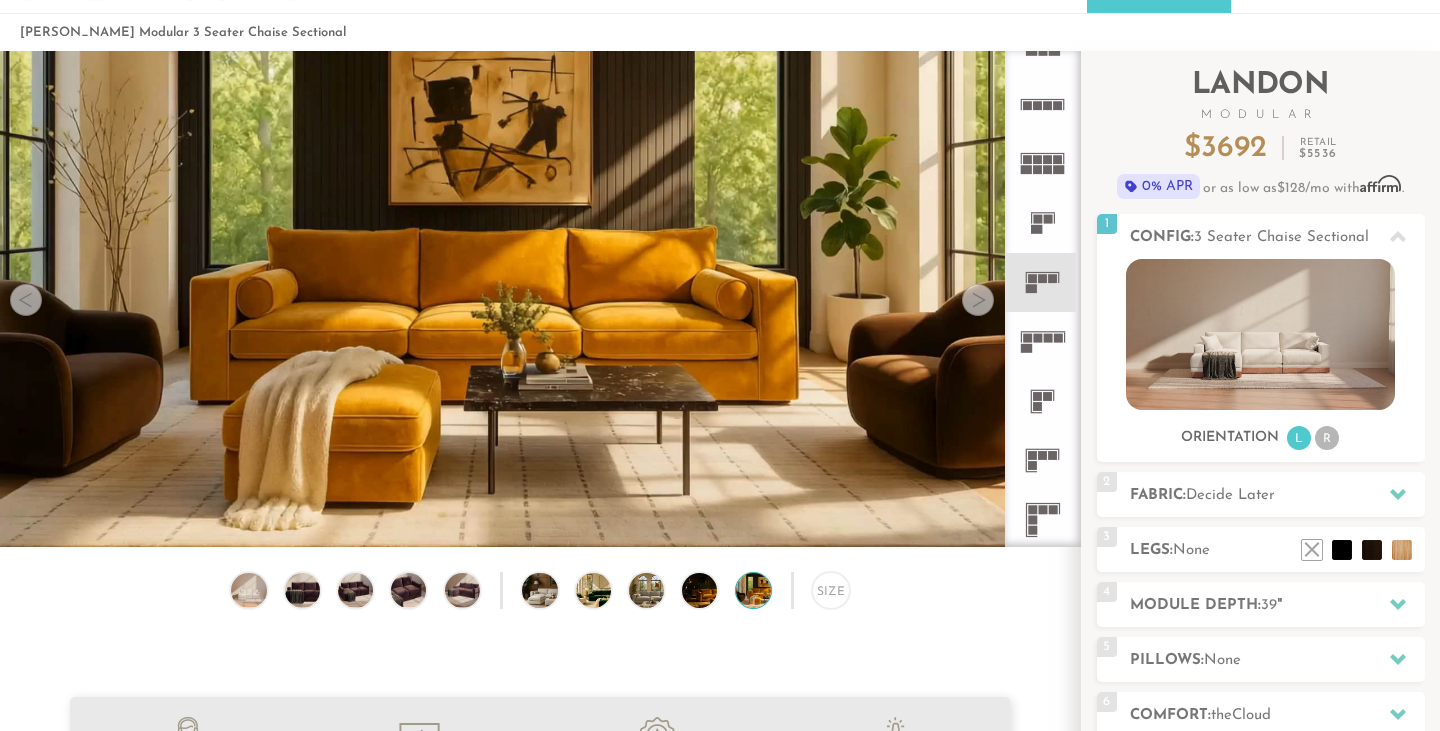 click on "Size" at bounding box center [540, 595] 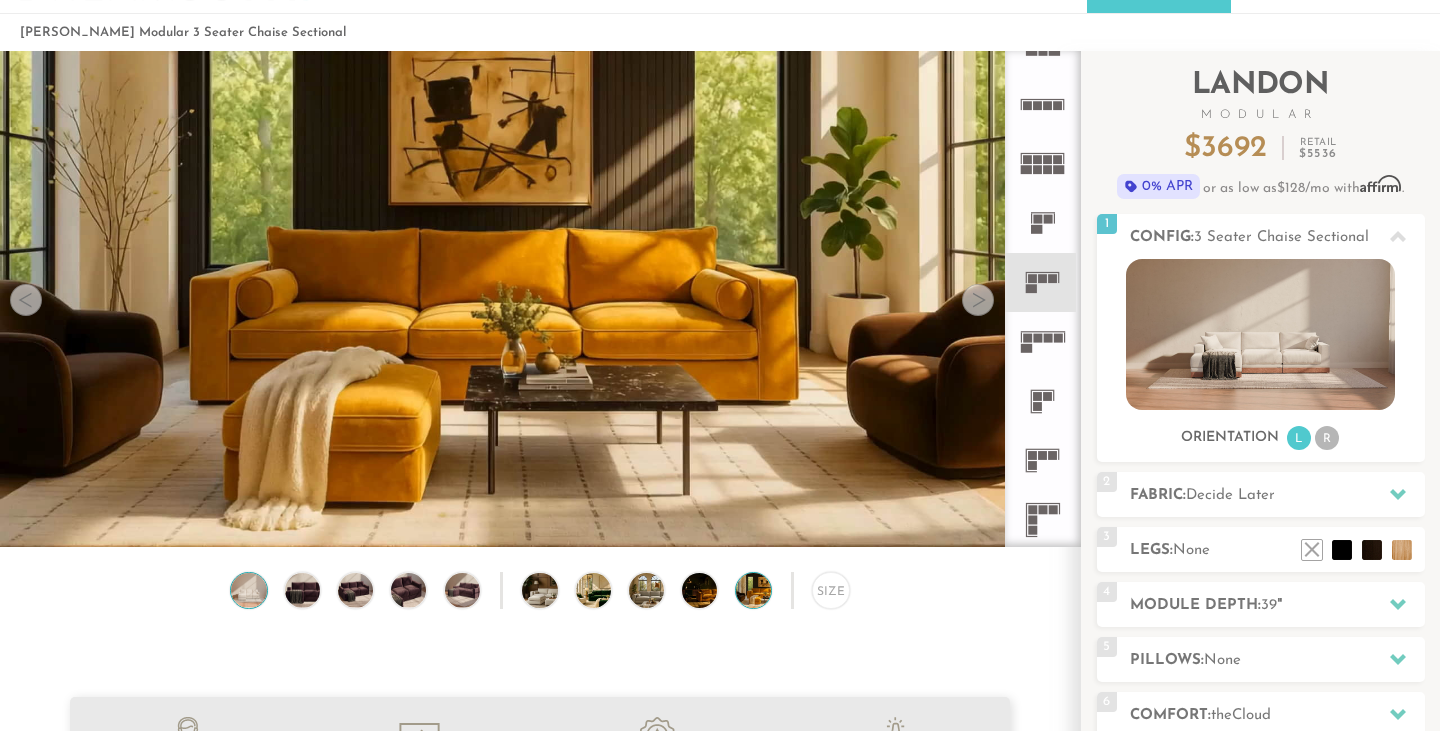 click at bounding box center [249, 590] 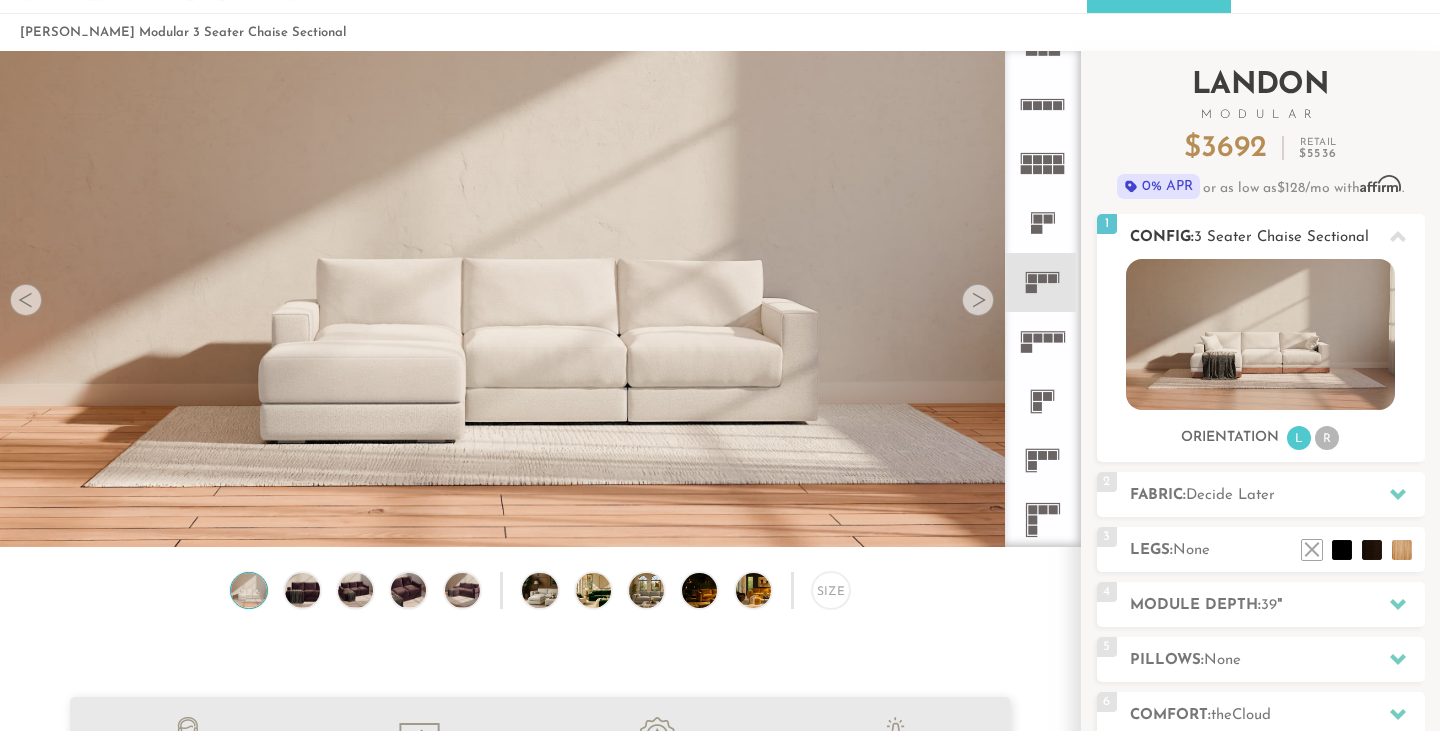 click on "R" at bounding box center (1327, 438) 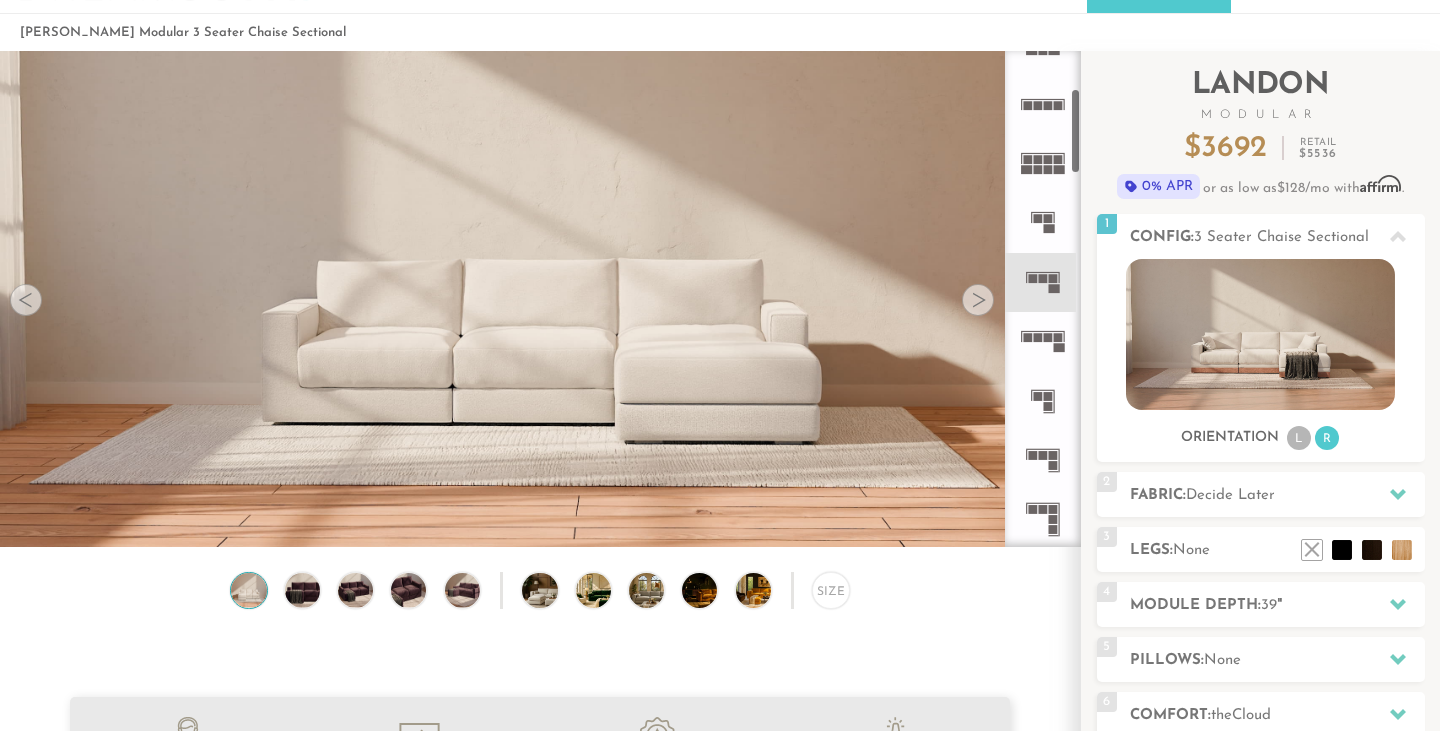 click at bounding box center [978, 300] 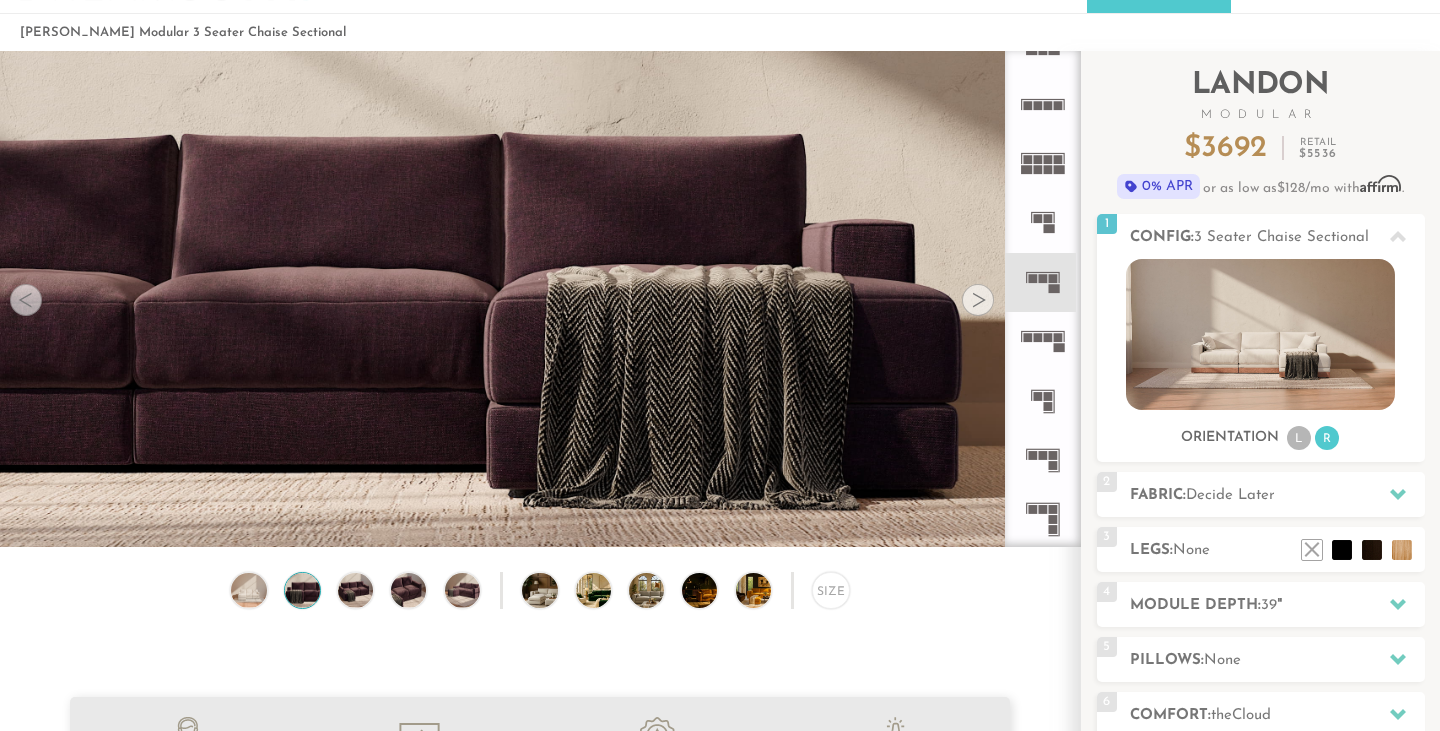 click at bounding box center [978, 300] 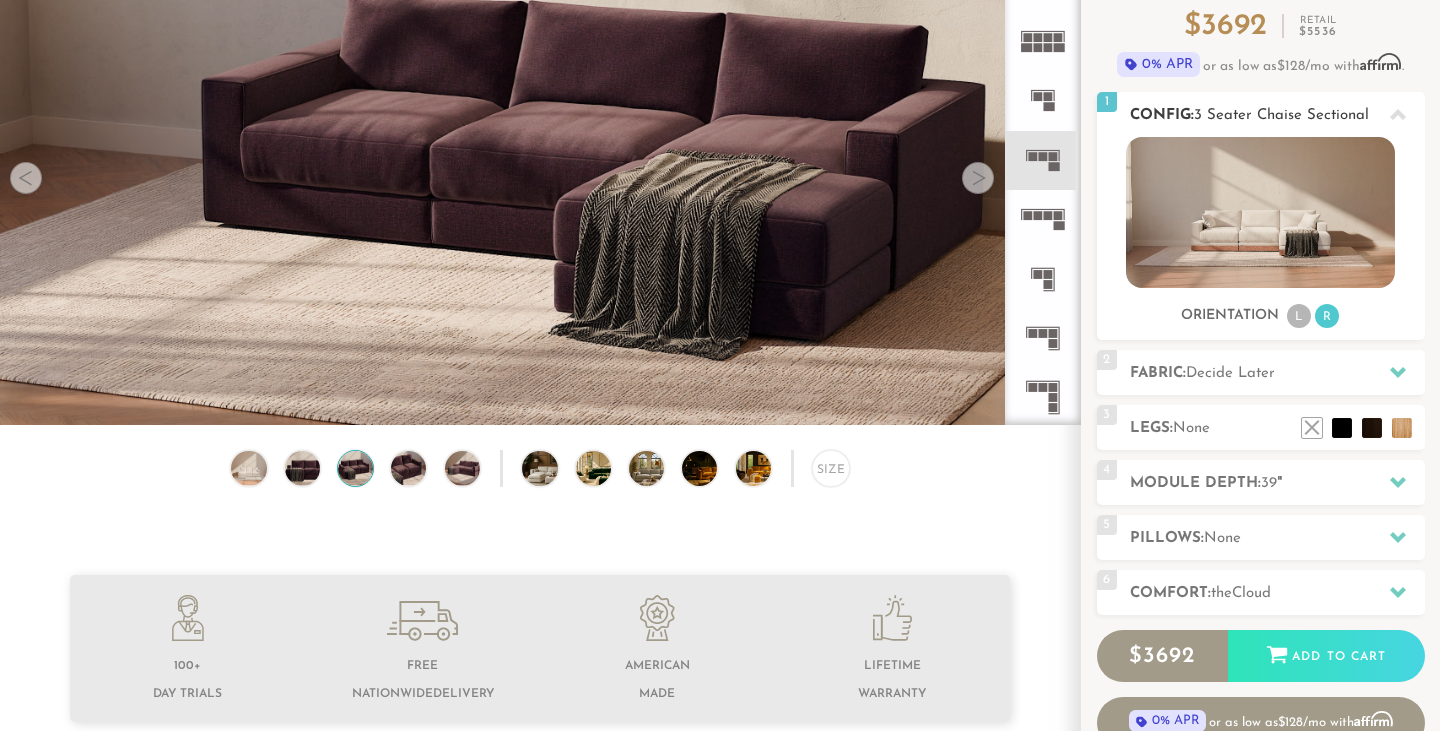 scroll, scrollTop: 224, scrollLeft: 0, axis: vertical 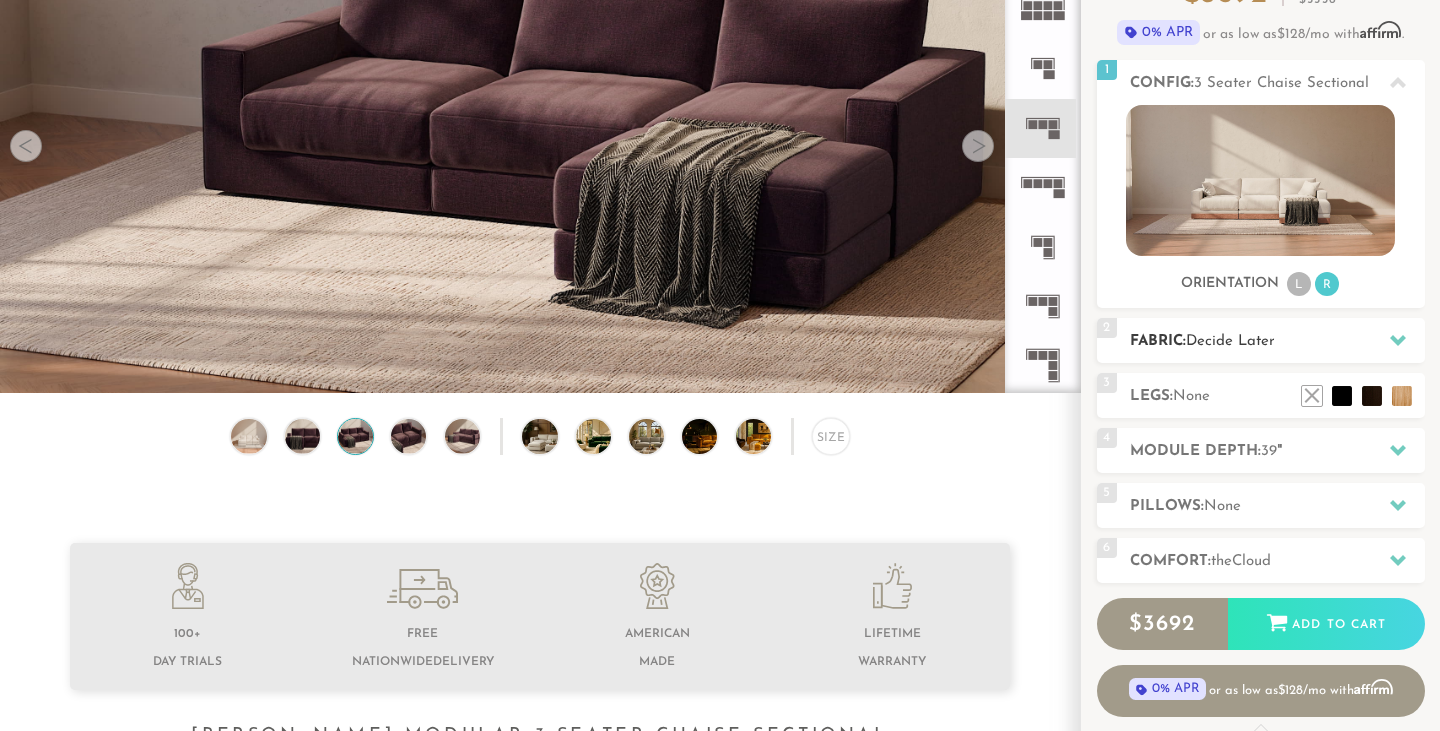click on "Fabric:  Decide Later" at bounding box center (1277, 341) 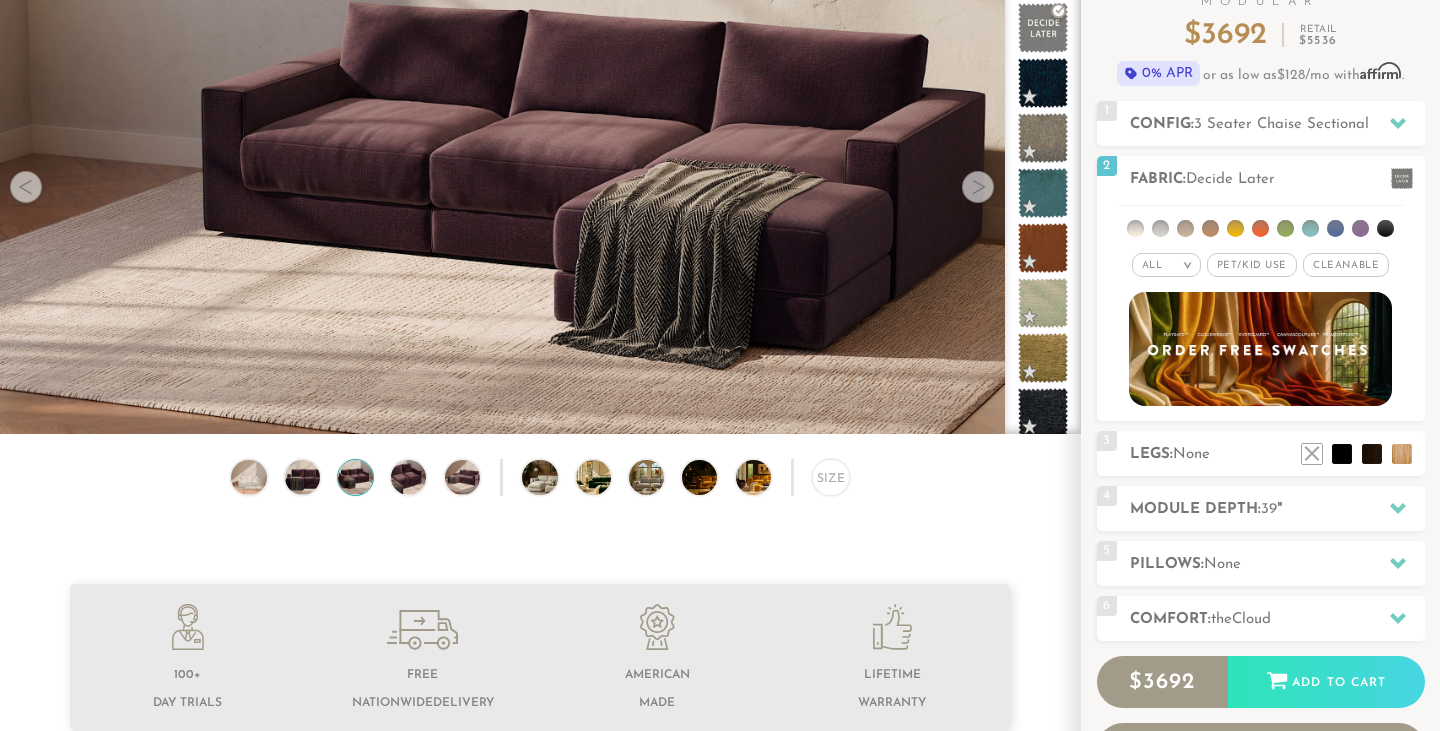 scroll, scrollTop: 180, scrollLeft: 0, axis: vertical 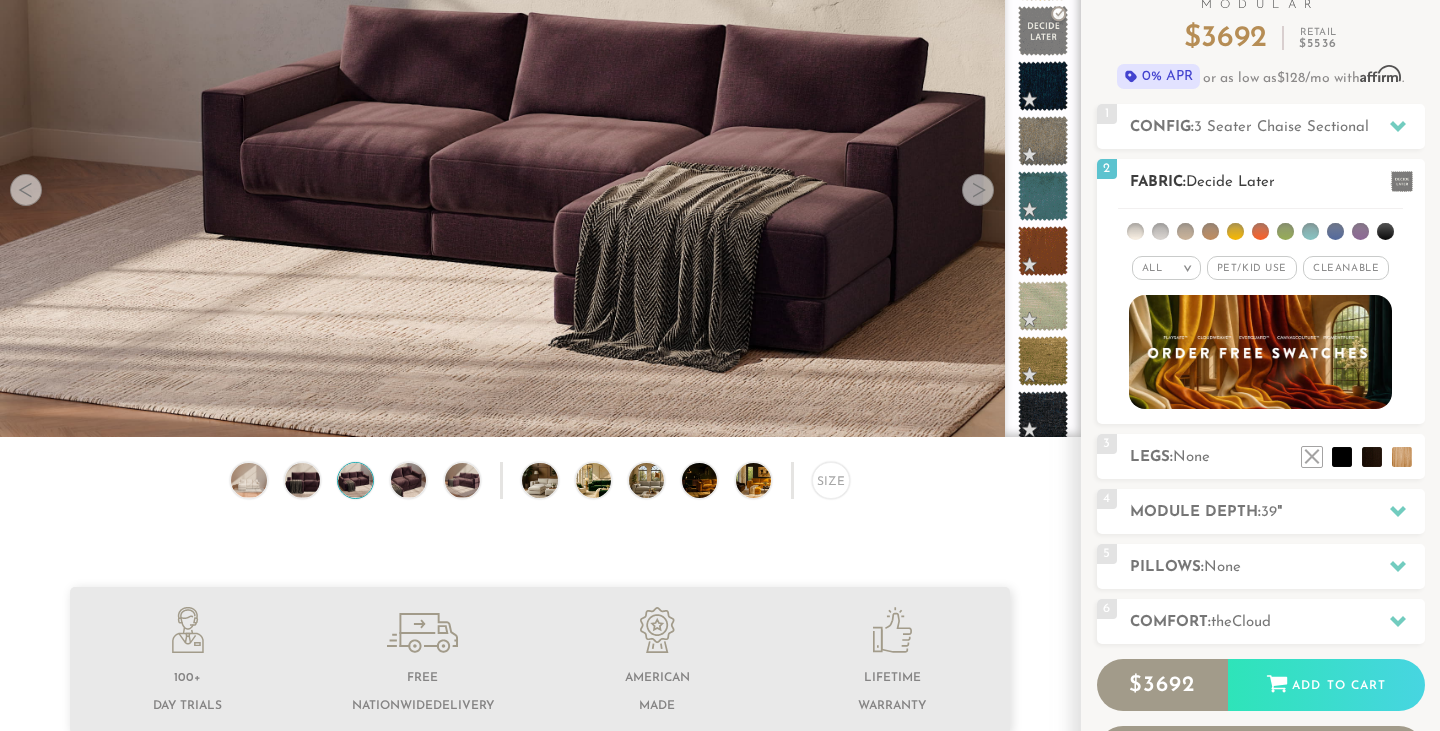click on "All >
All
Tier
Family
Popular
Durable
Luxury
Pet/Kid Use x
Cleanable x
Popular x
x x" at bounding box center (1261, 268) 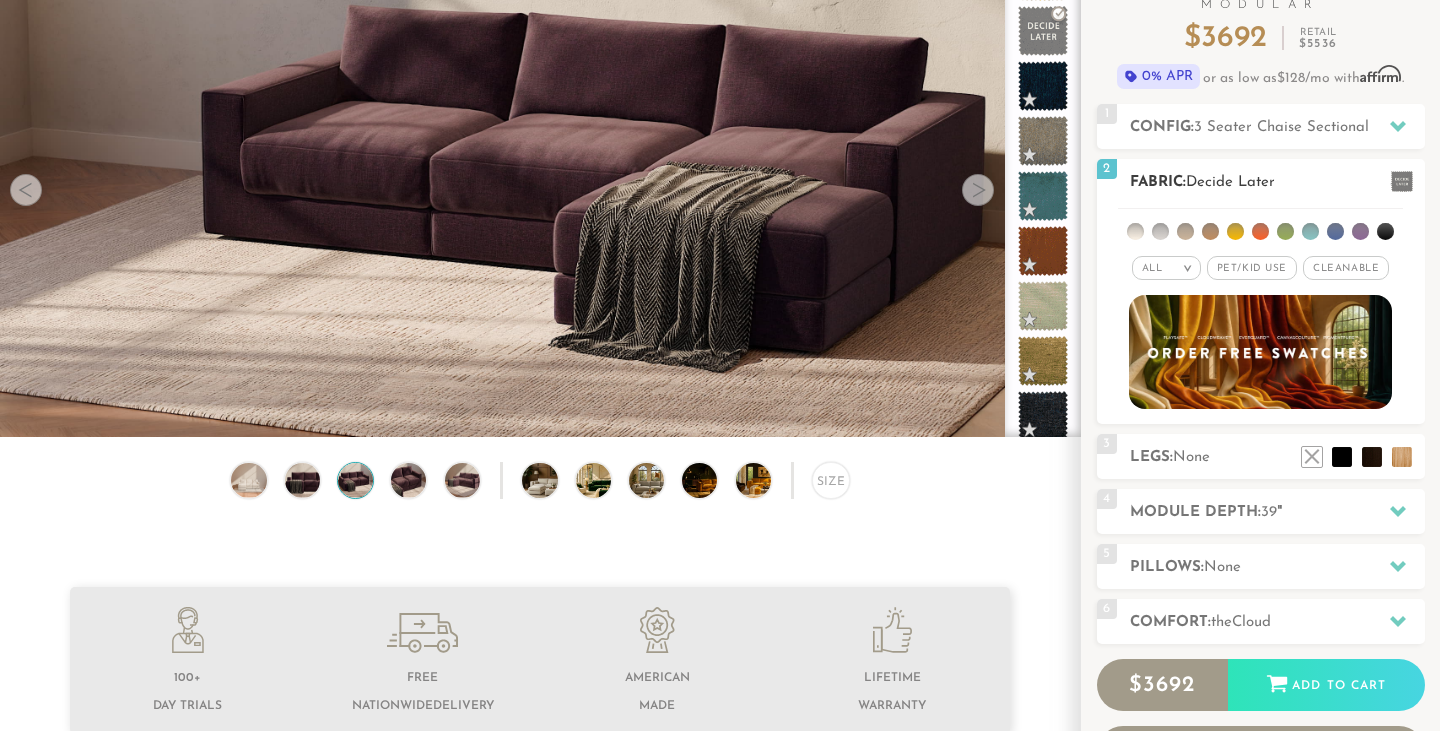 click on "Pet/Kid Use x" at bounding box center [1252, 268] 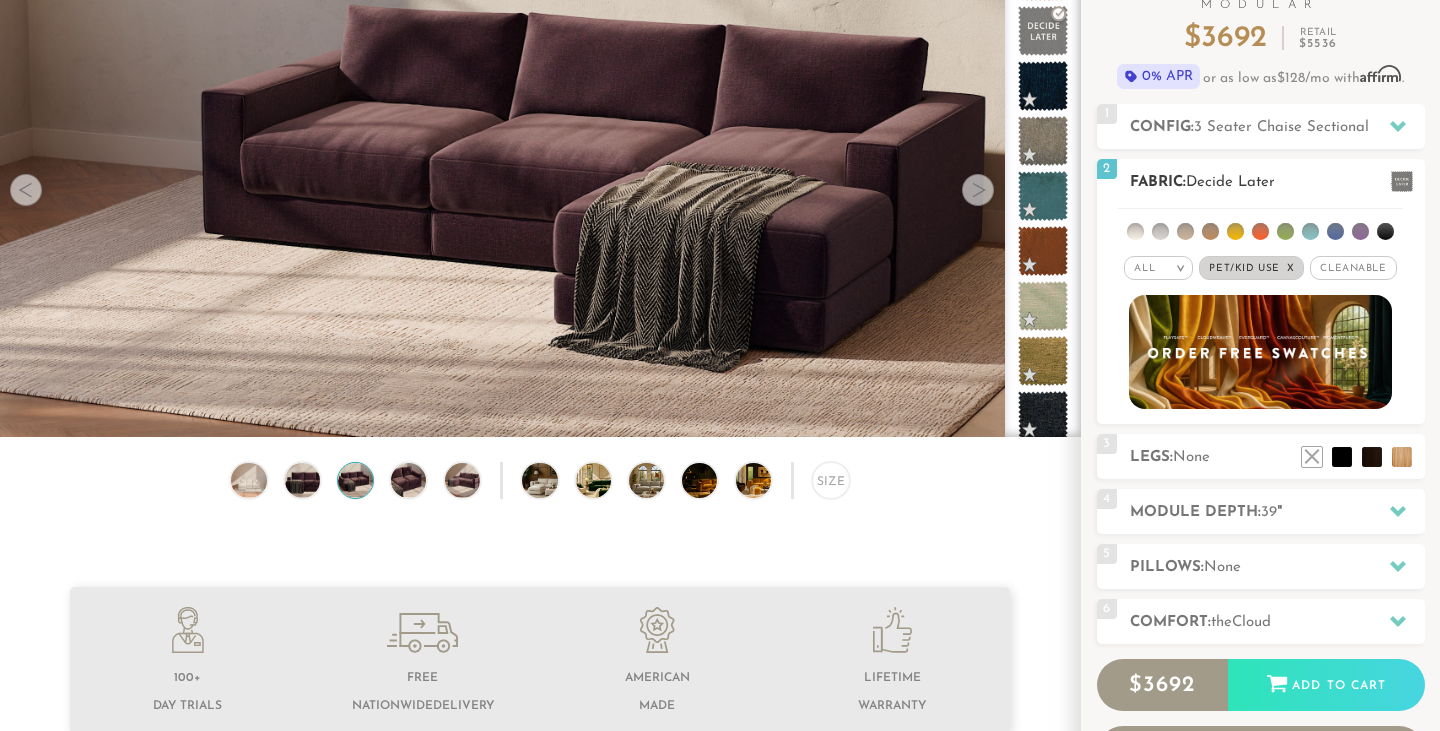 click on "Cleanable x" at bounding box center [1353, 268] 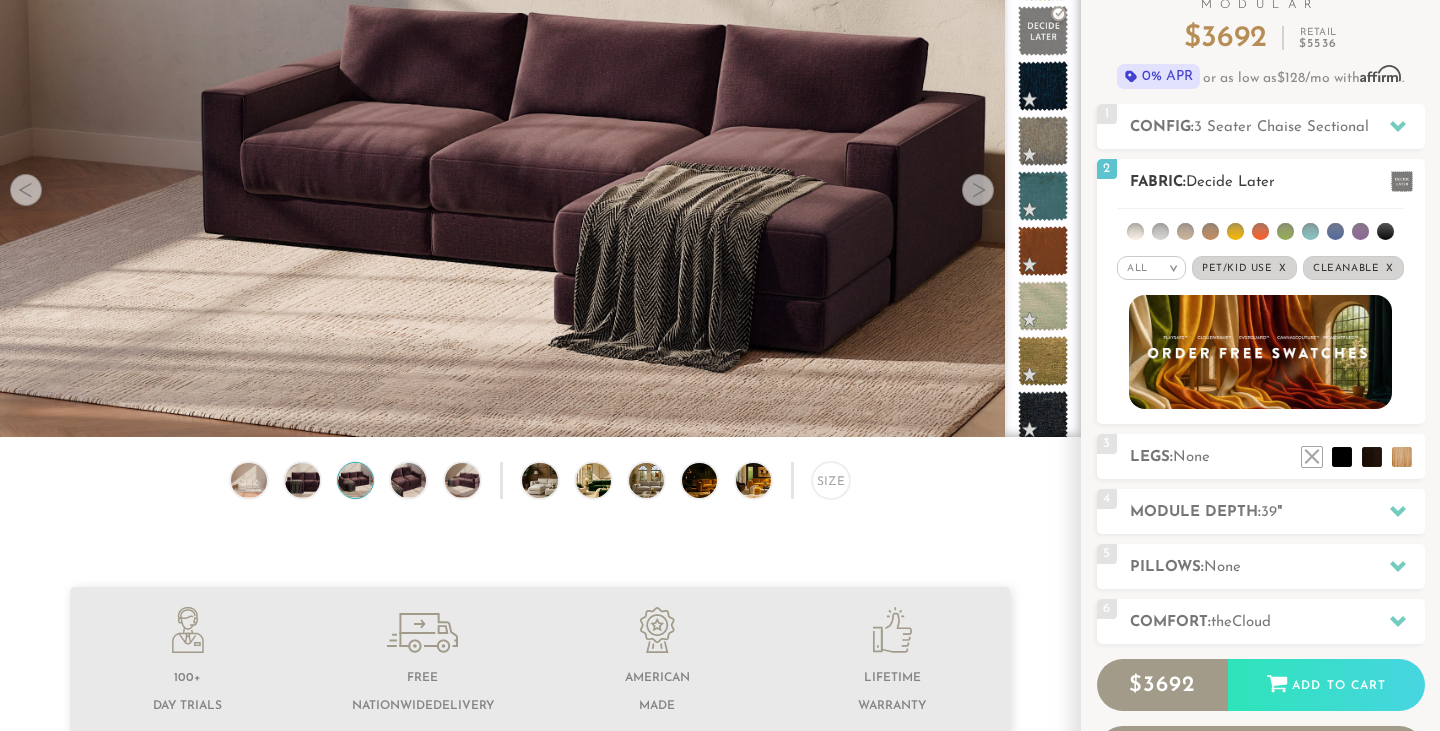 click on ">" at bounding box center (1173, 268) 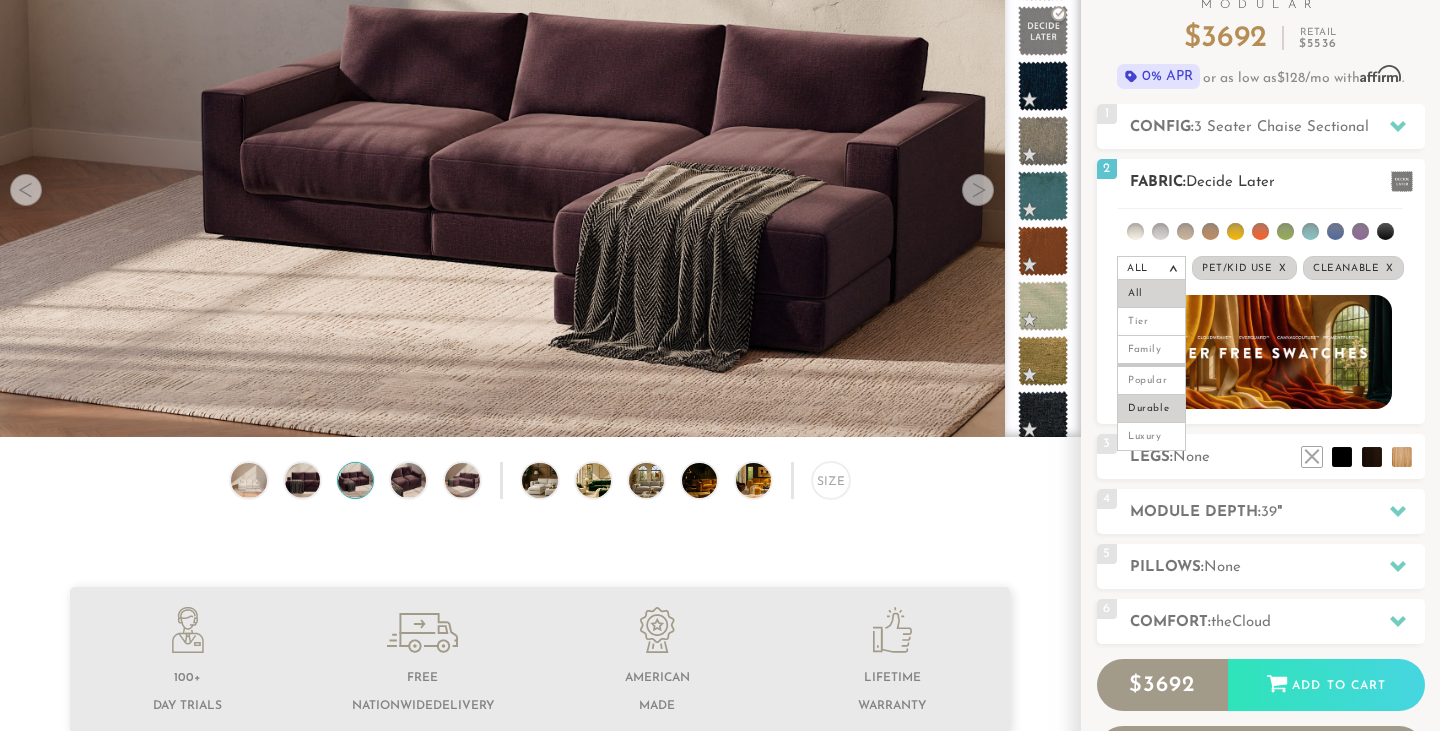 click on "Durable" at bounding box center (1151, 409) 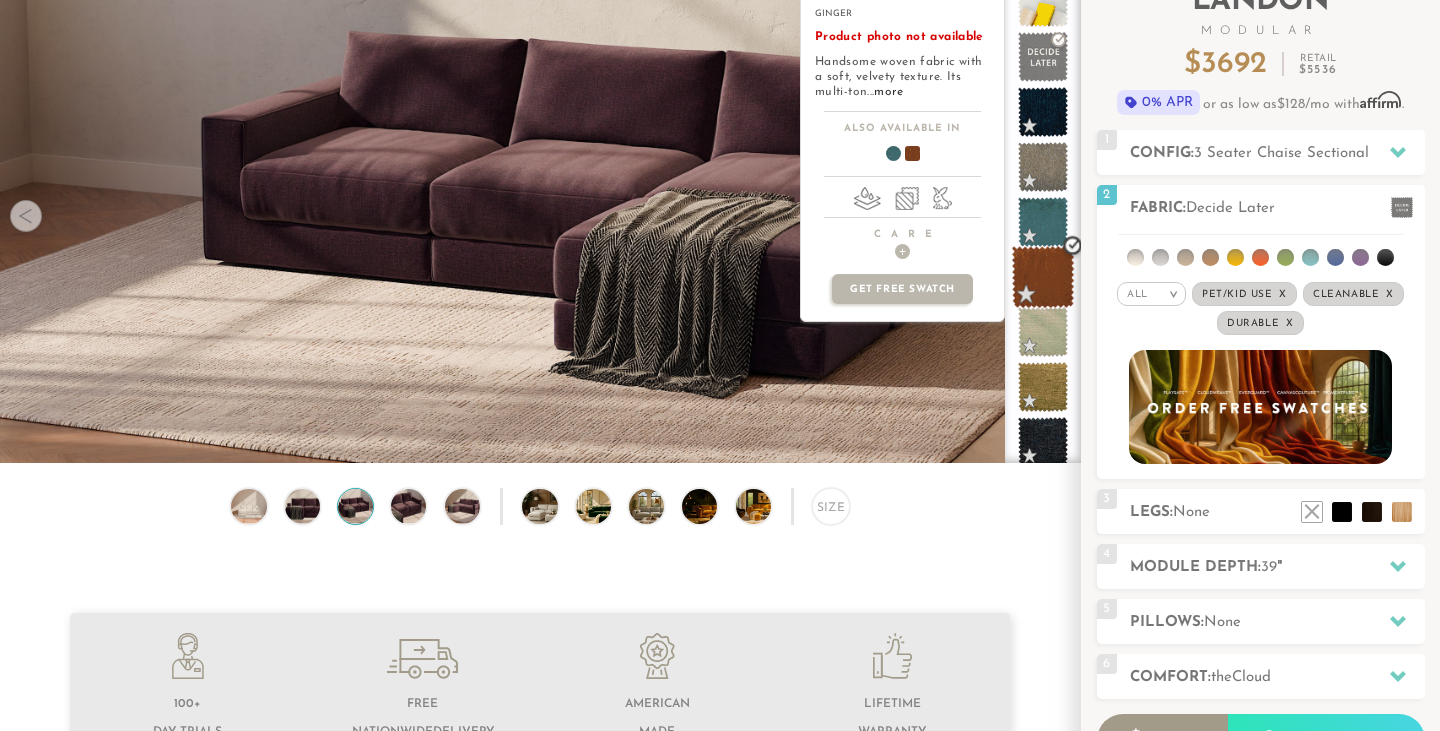 scroll, scrollTop: 152, scrollLeft: 0, axis: vertical 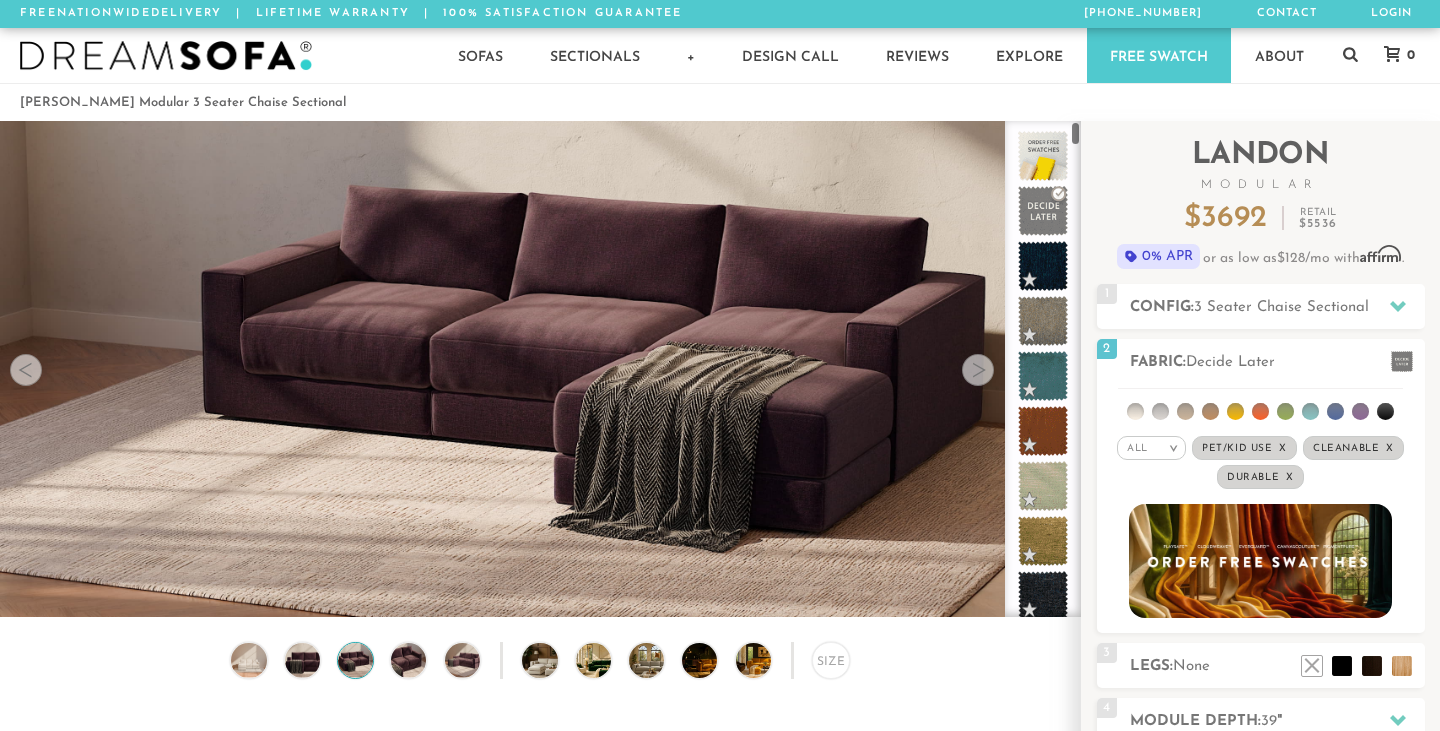 click on "[PHONE_NUMBER]
Free Nationwide Delivery
Lifetime Warranty
100% Satisfaction Guarantee
Free  Nationwide  Delivery  |  Lifetime Warranty  |  100% Satisfaction Guarantee
[PHONE_NUMBER]
Contact
Login
Sofas
Sectionals
Chairs
Beds
Reviews Sofas
Sofas" at bounding box center [720, 11010] 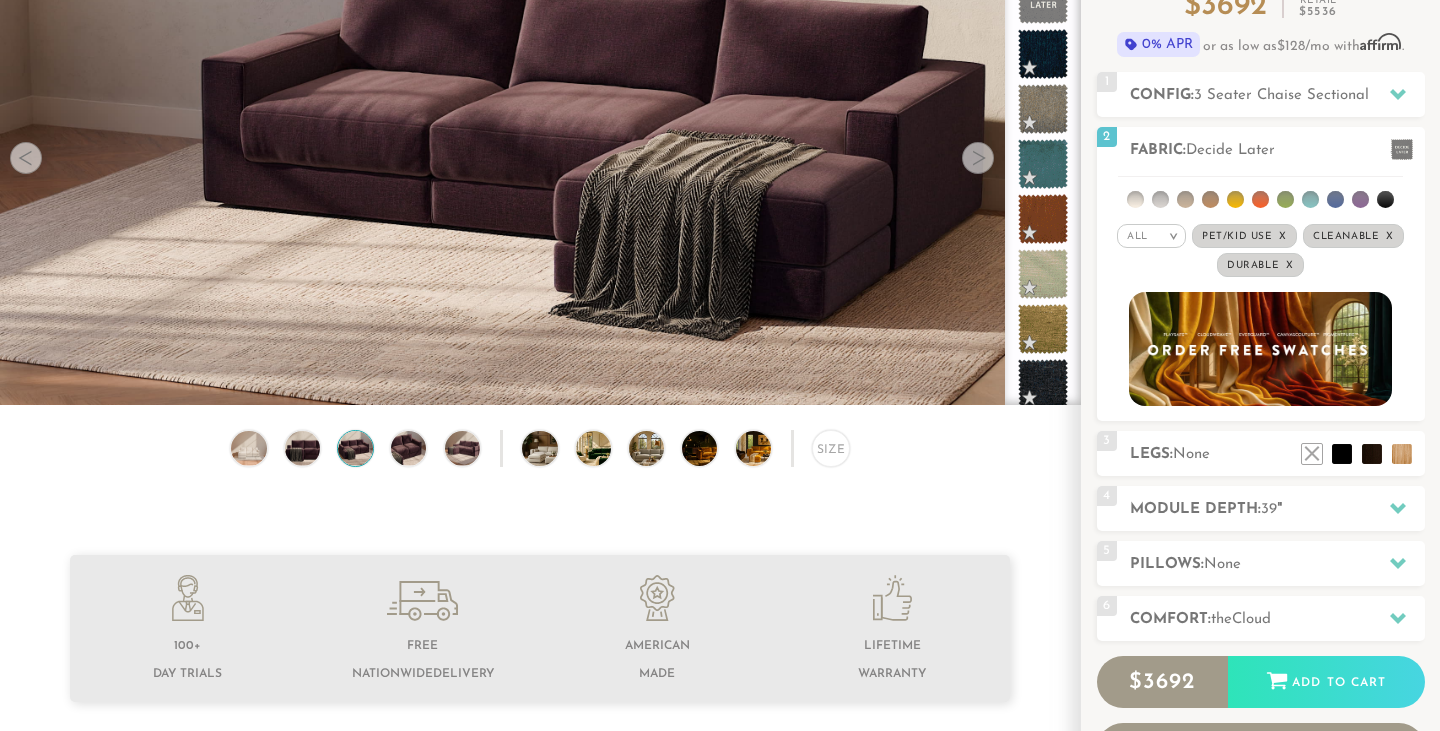 scroll, scrollTop: 231, scrollLeft: 0, axis: vertical 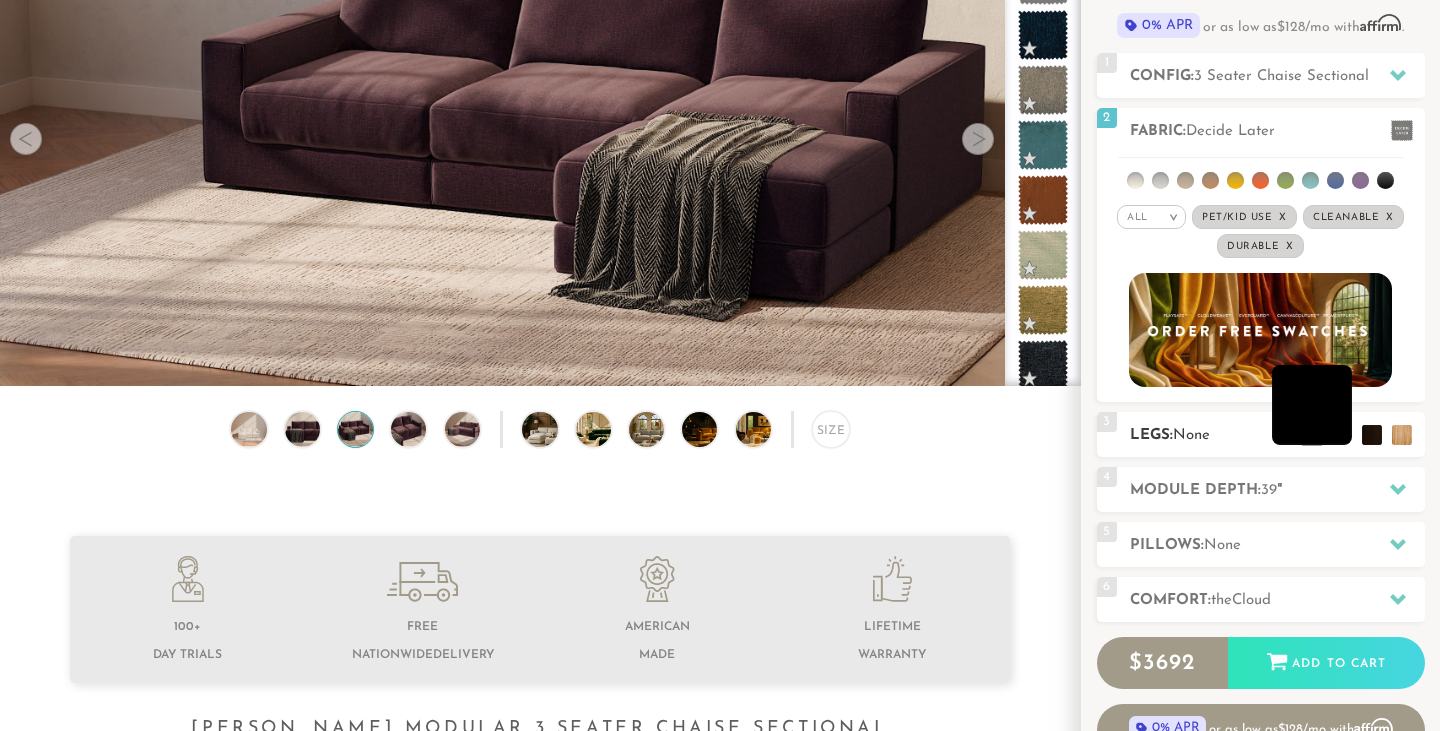 click at bounding box center [1312, 405] 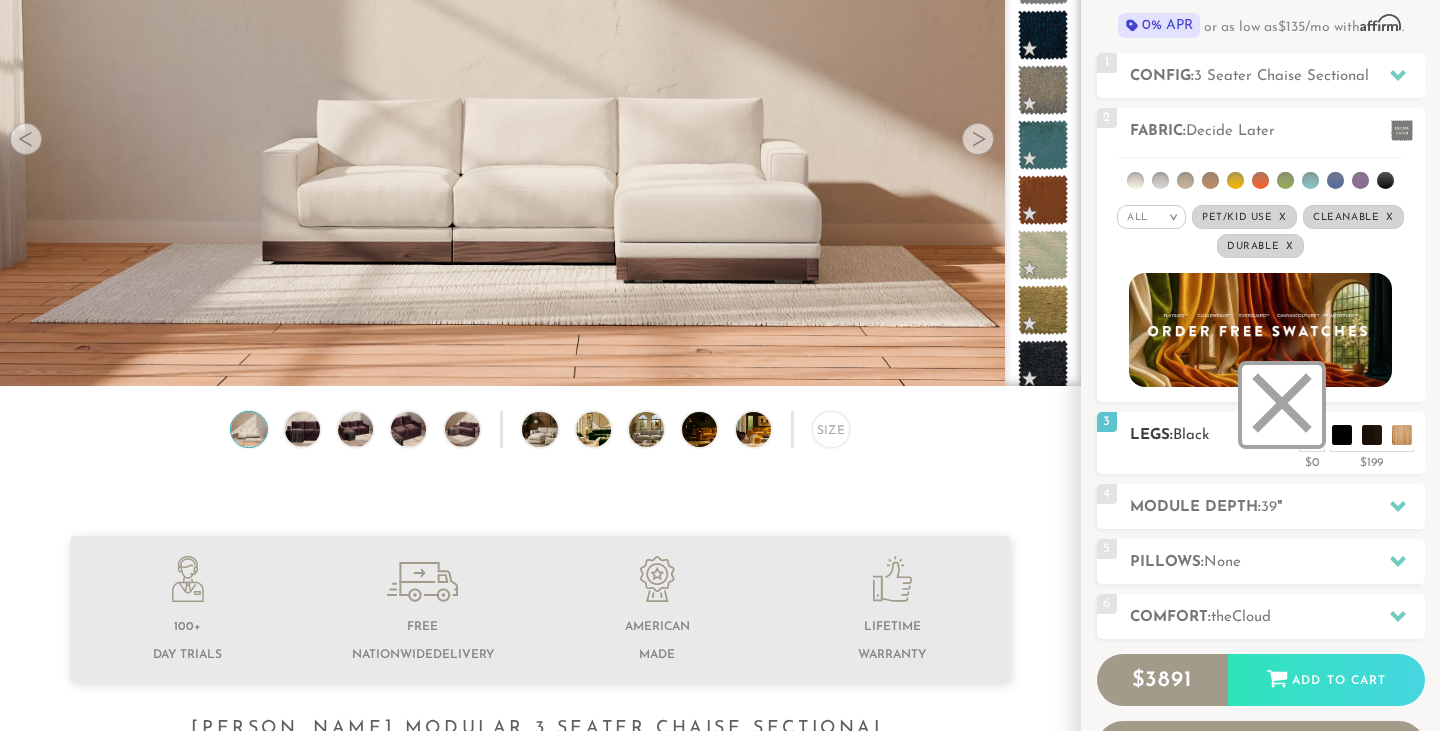 click at bounding box center [1282, 405] 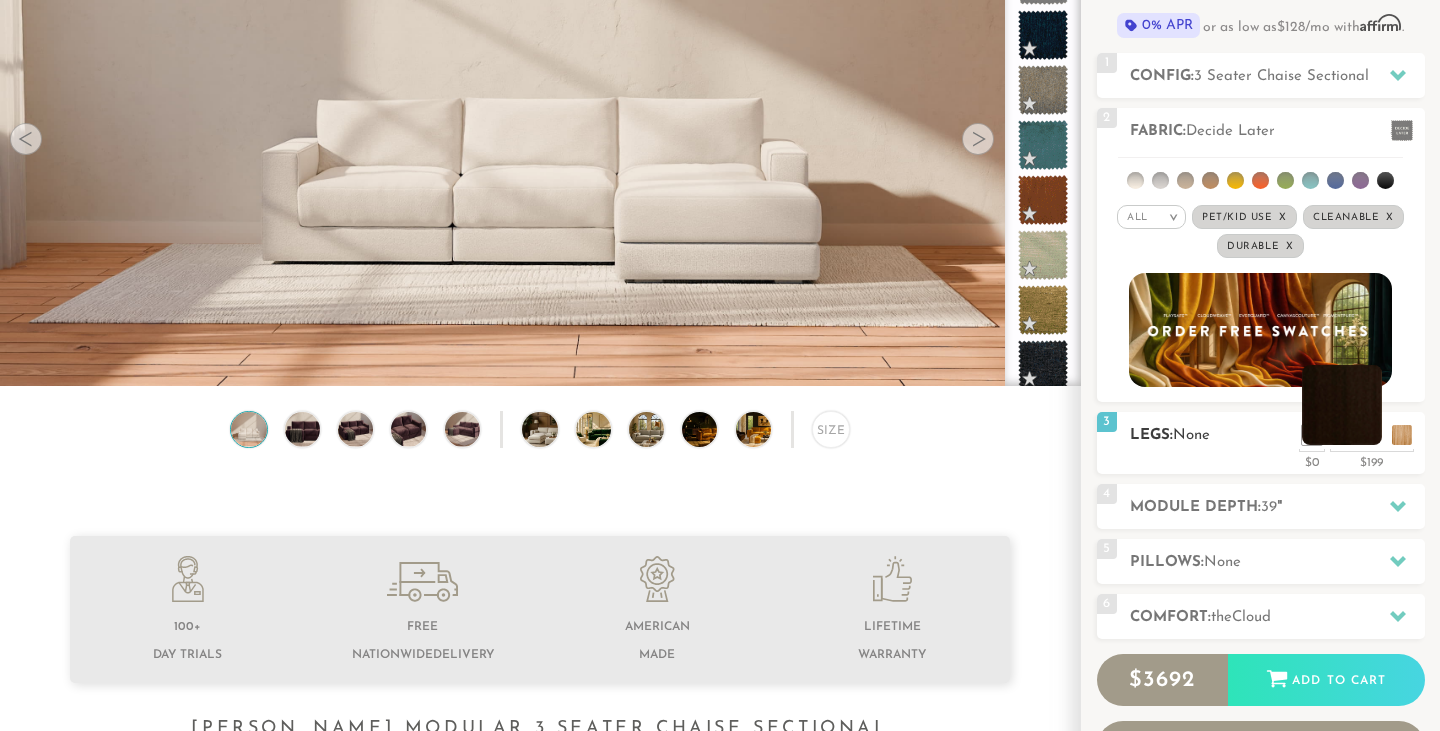 click at bounding box center [1342, 405] 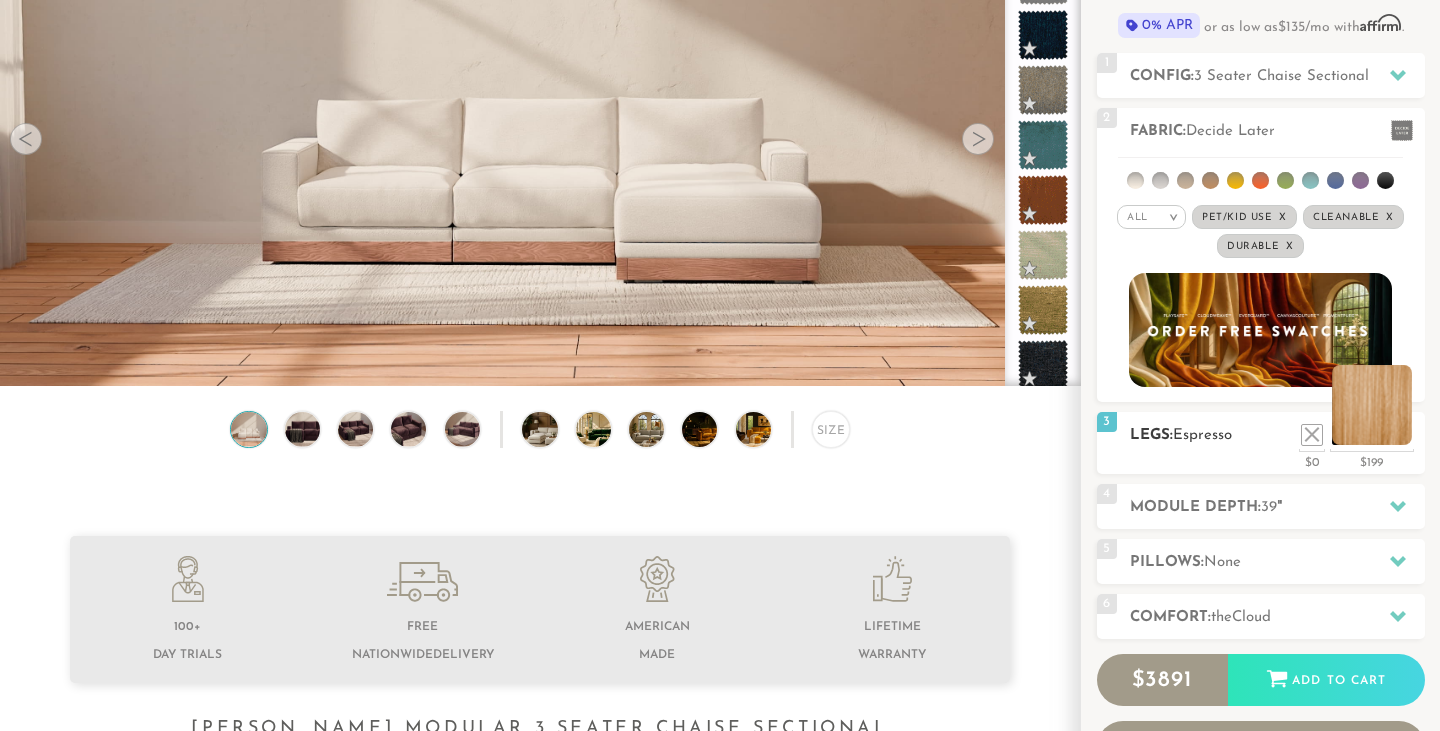 click at bounding box center [1372, 405] 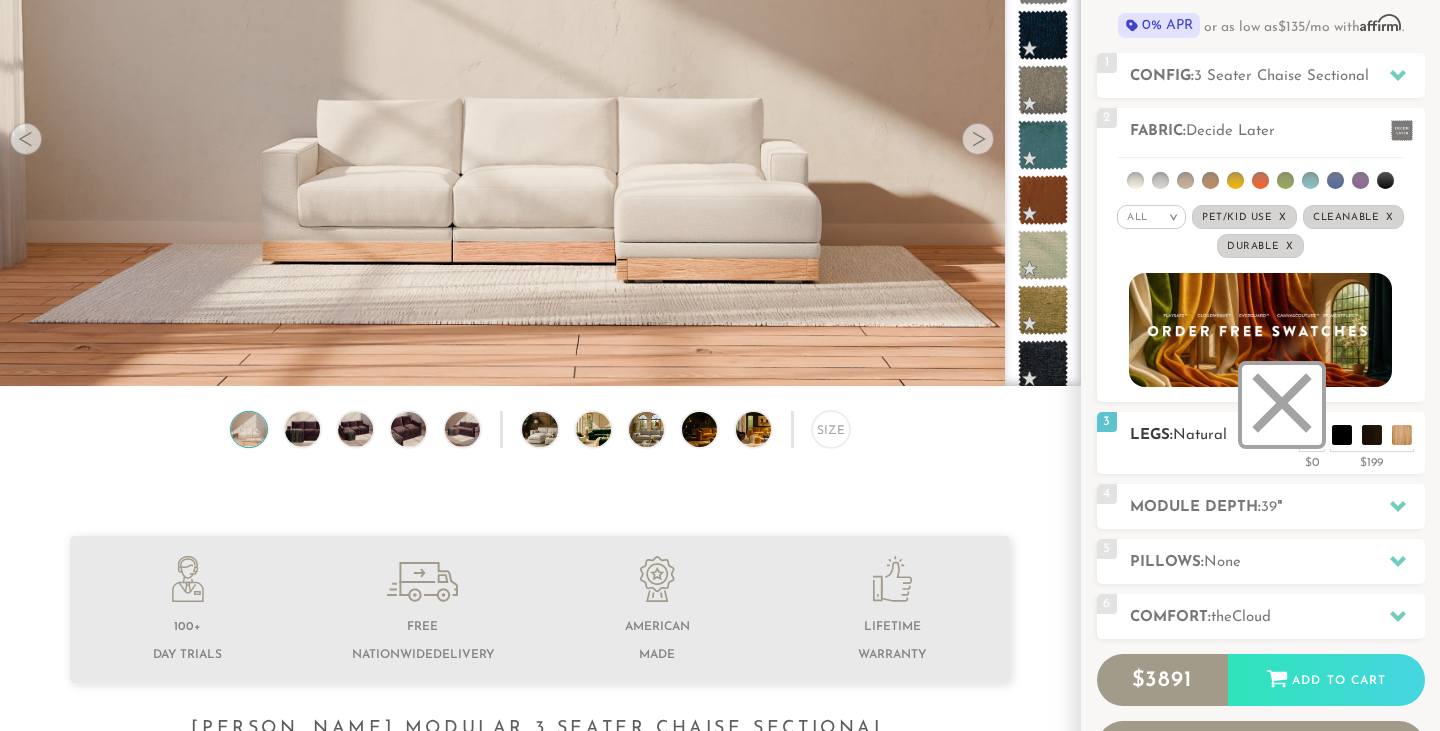click at bounding box center [1282, 405] 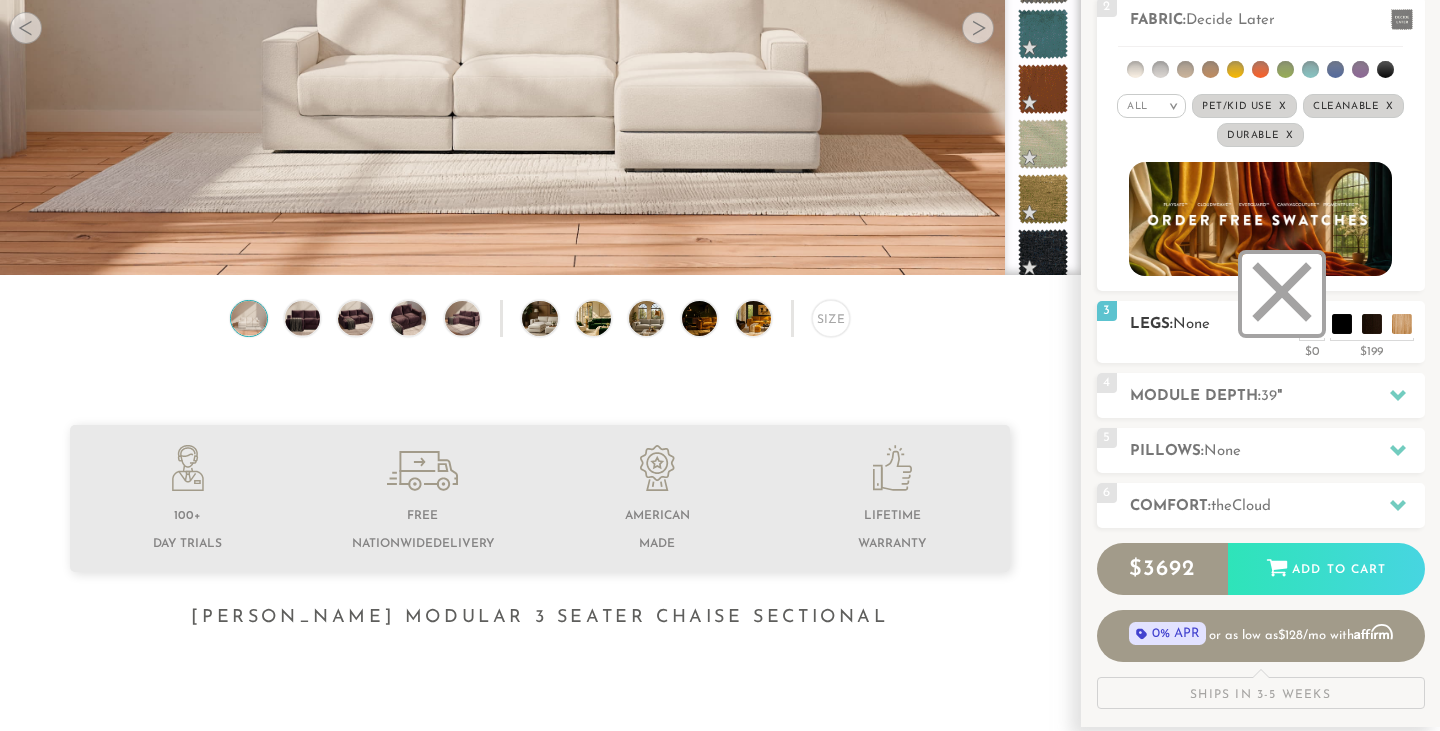 scroll, scrollTop: 377, scrollLeft: 0, axis: vertical 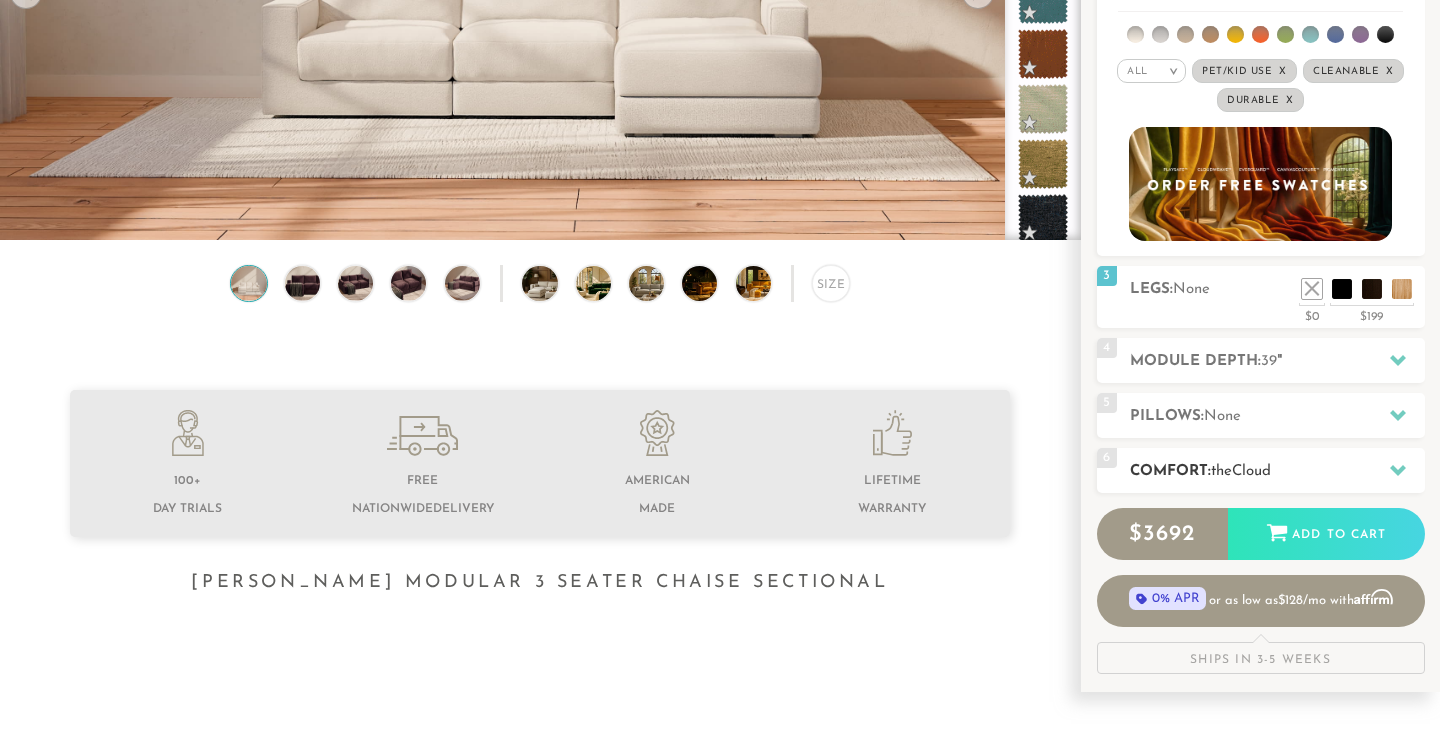 click on "Comfort:  the  Cloud" at bounding box center [1277, 471] 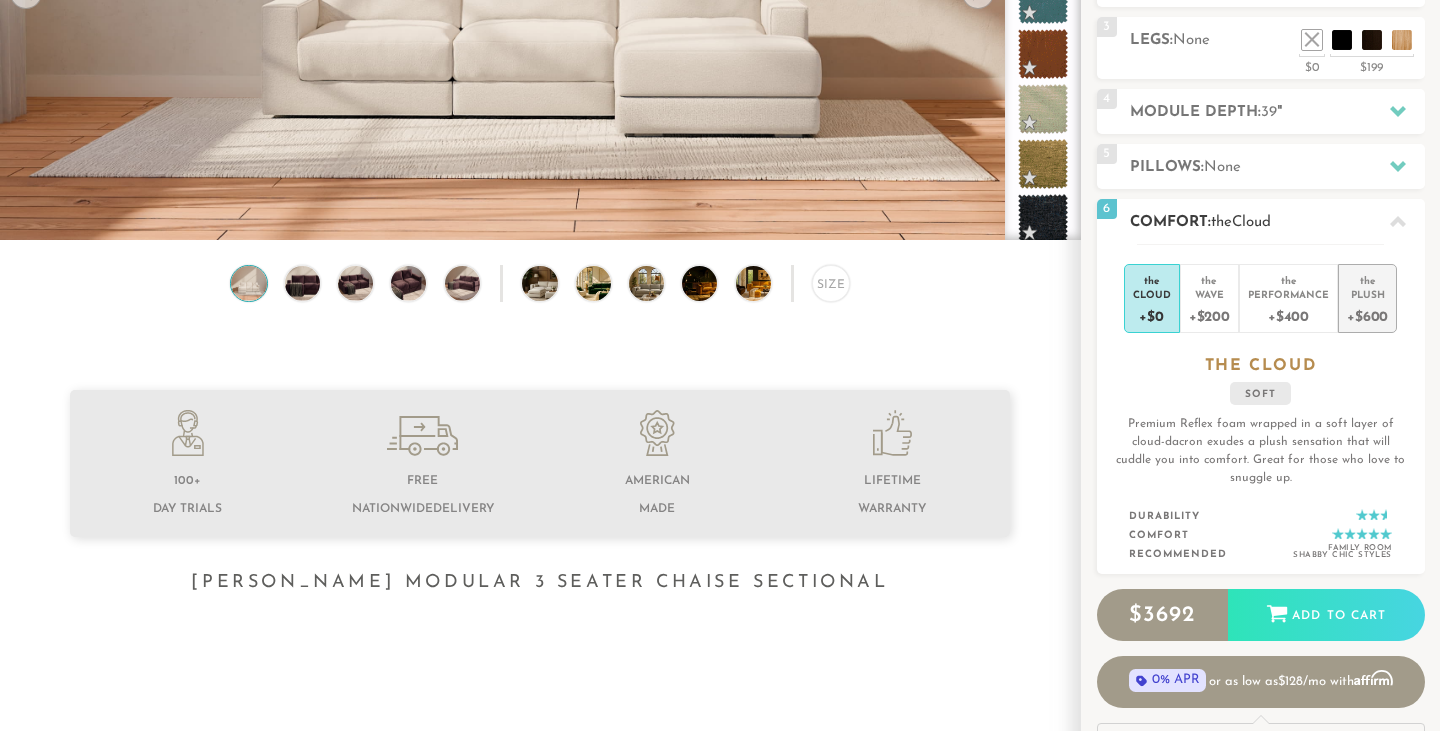 click on "+$600" at bounding box center [1367, 315] 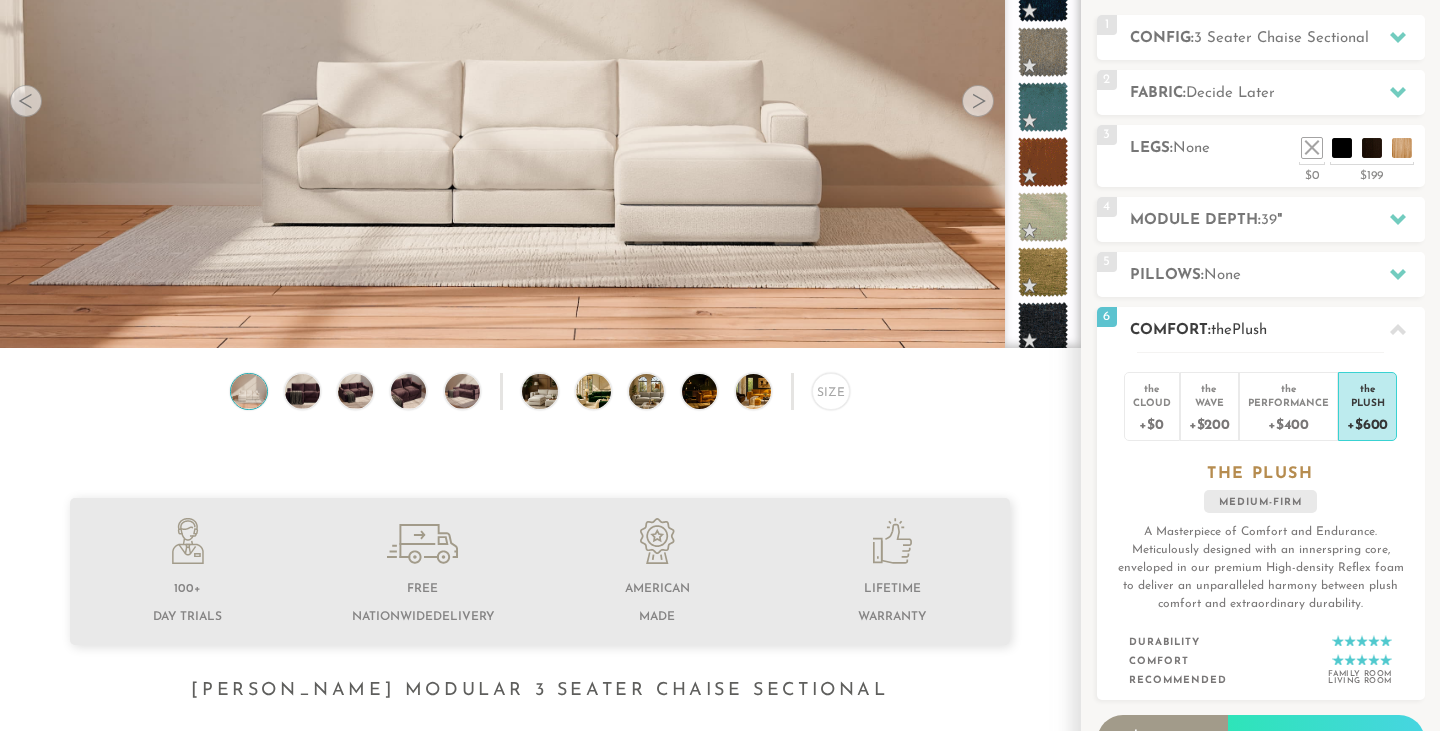 scroll, scrollTop: 262, scrollLeft: 0, axis: vertical 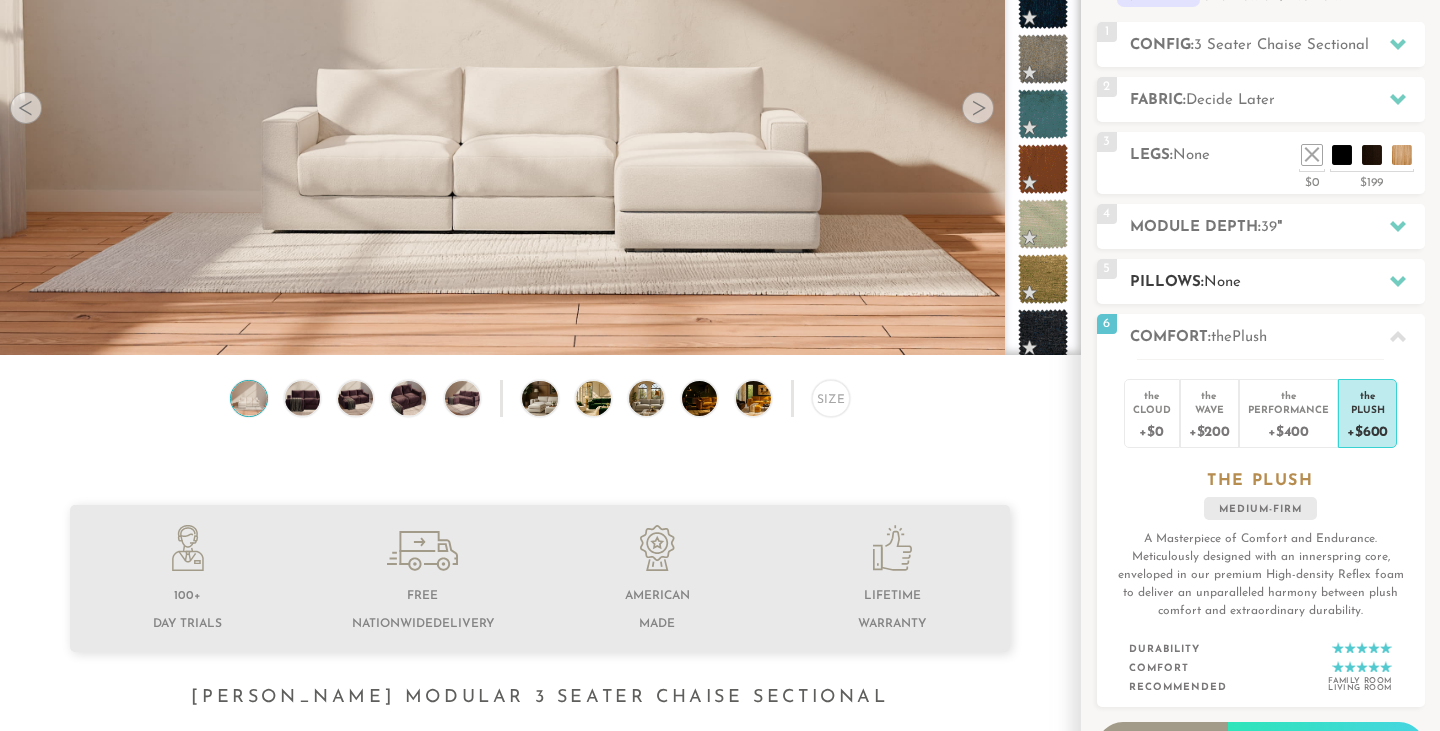 click on "Pillows:  None" at bounding box center [1277, 282] 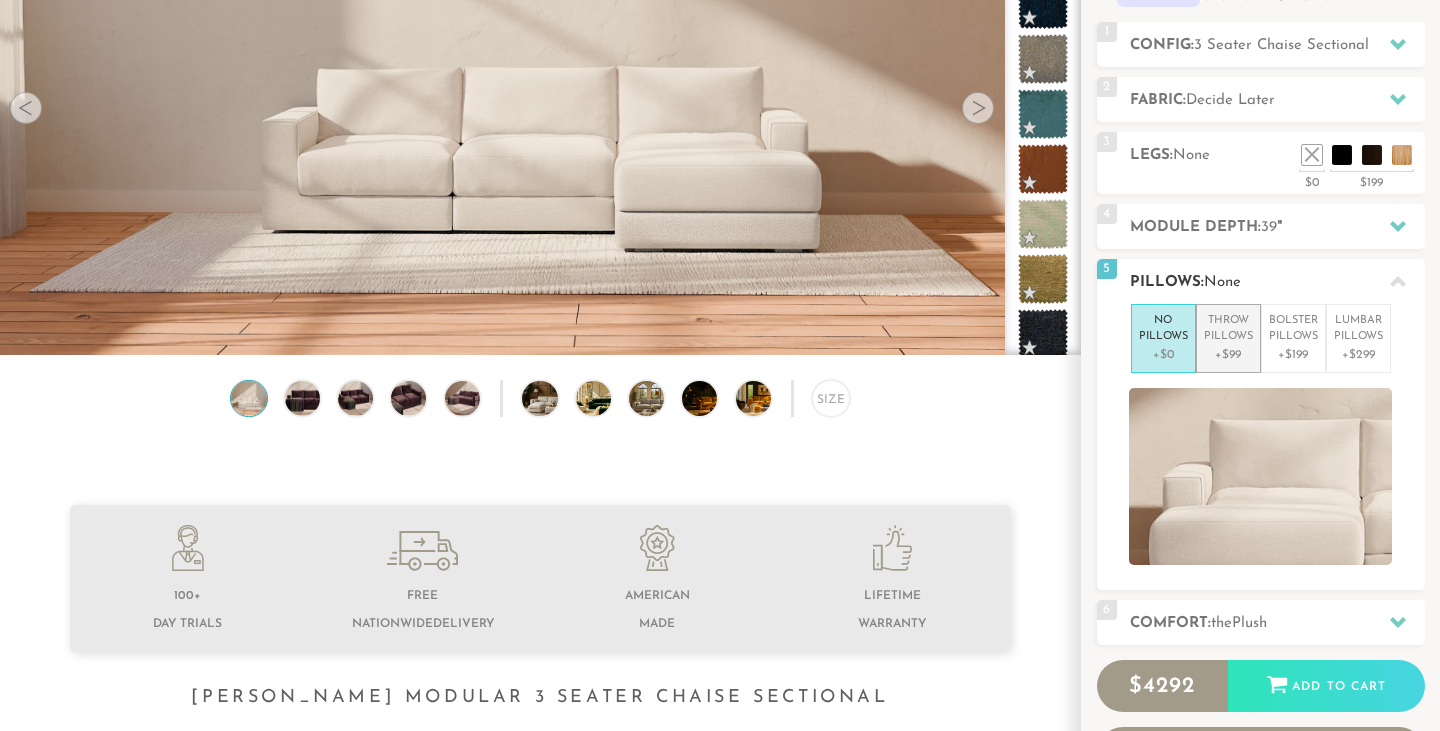 click on "+$99" at bounding box center (1228, 355) 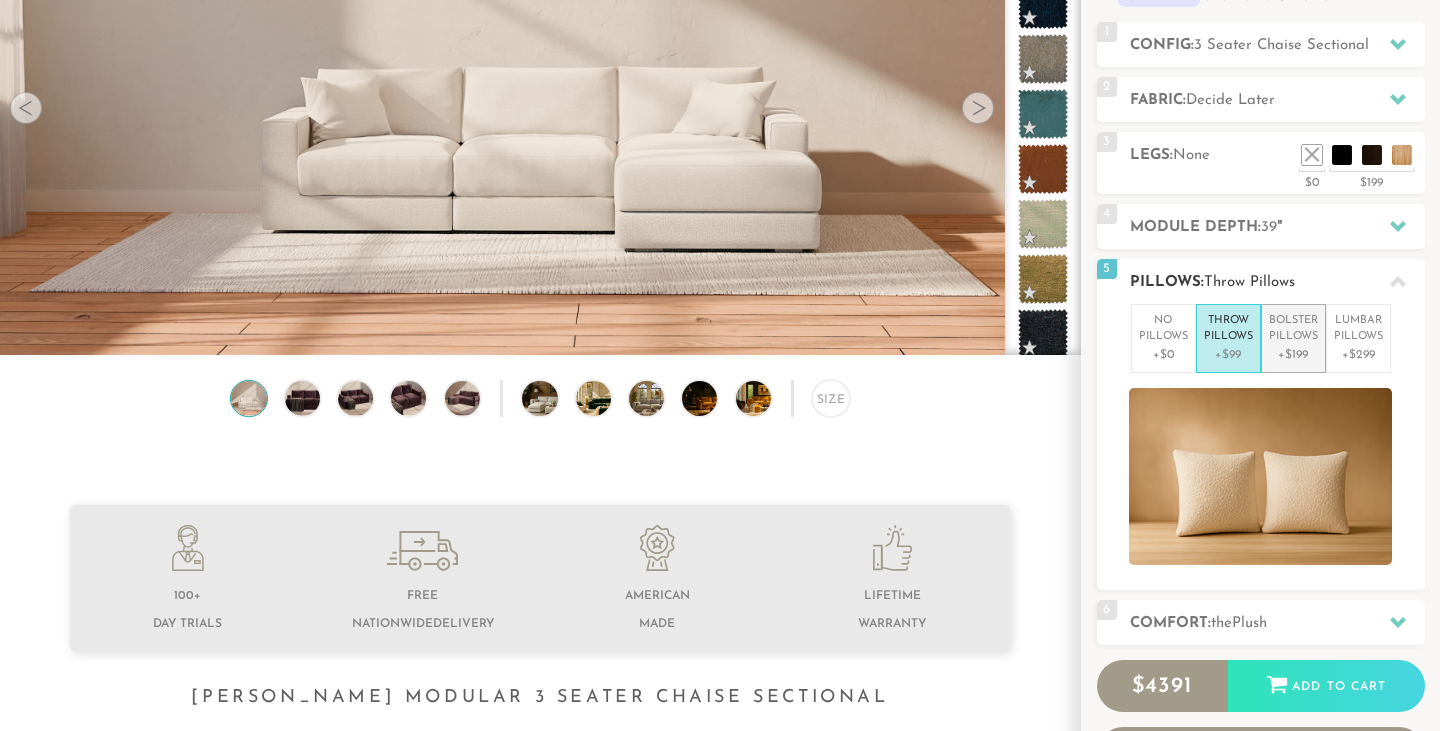 click on "Bolster Pillows" at bounding box center [1293, 329] 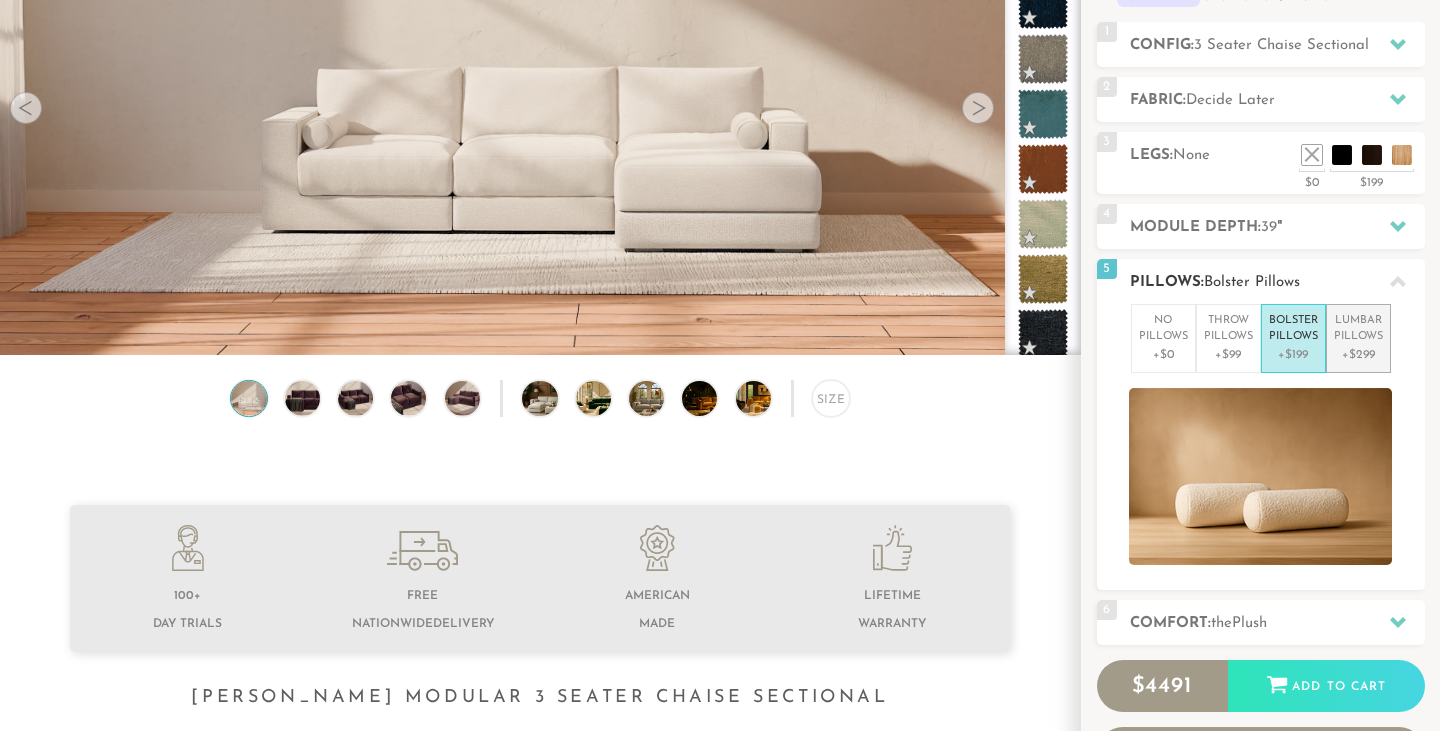 click on "+$299" at bounding box center [1358, 355] 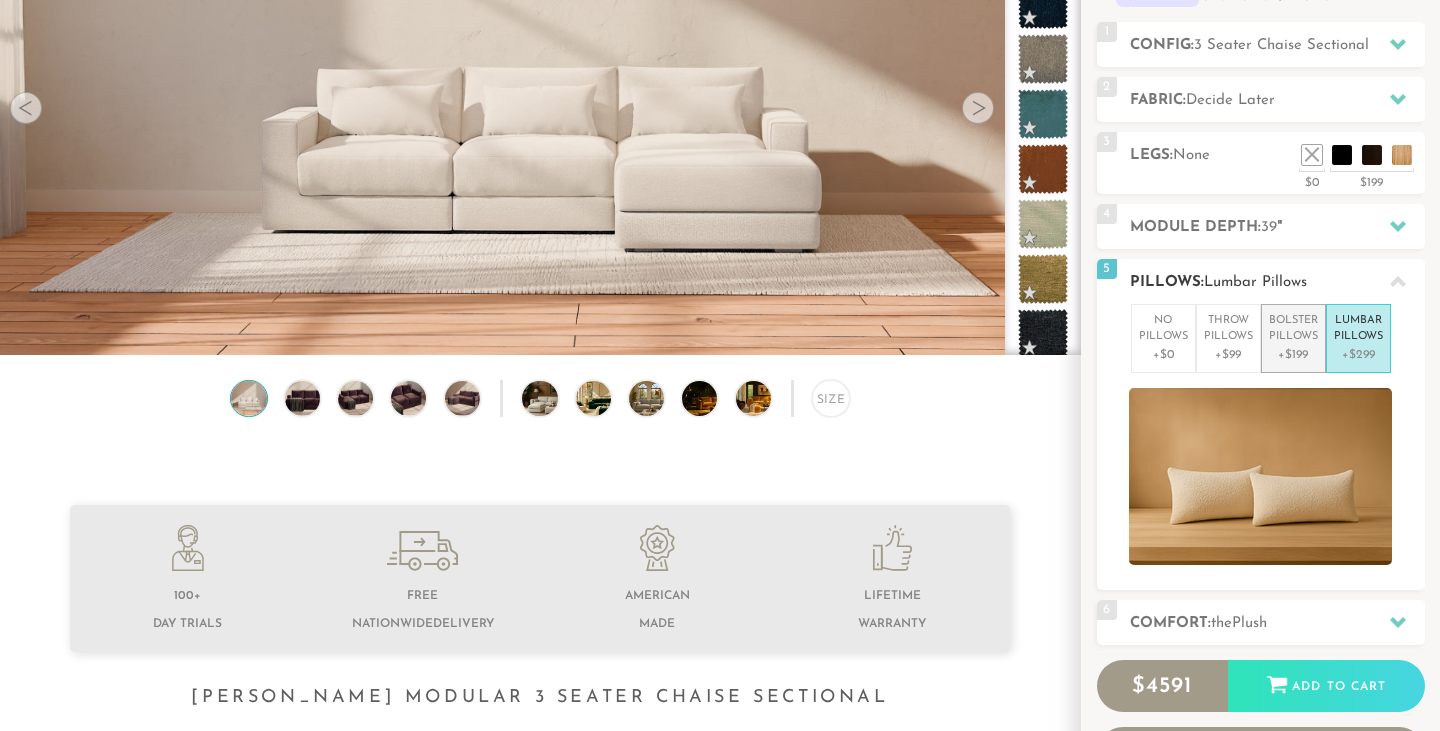 click on "Bolster Pillows" at bounding box center (1293, 329) 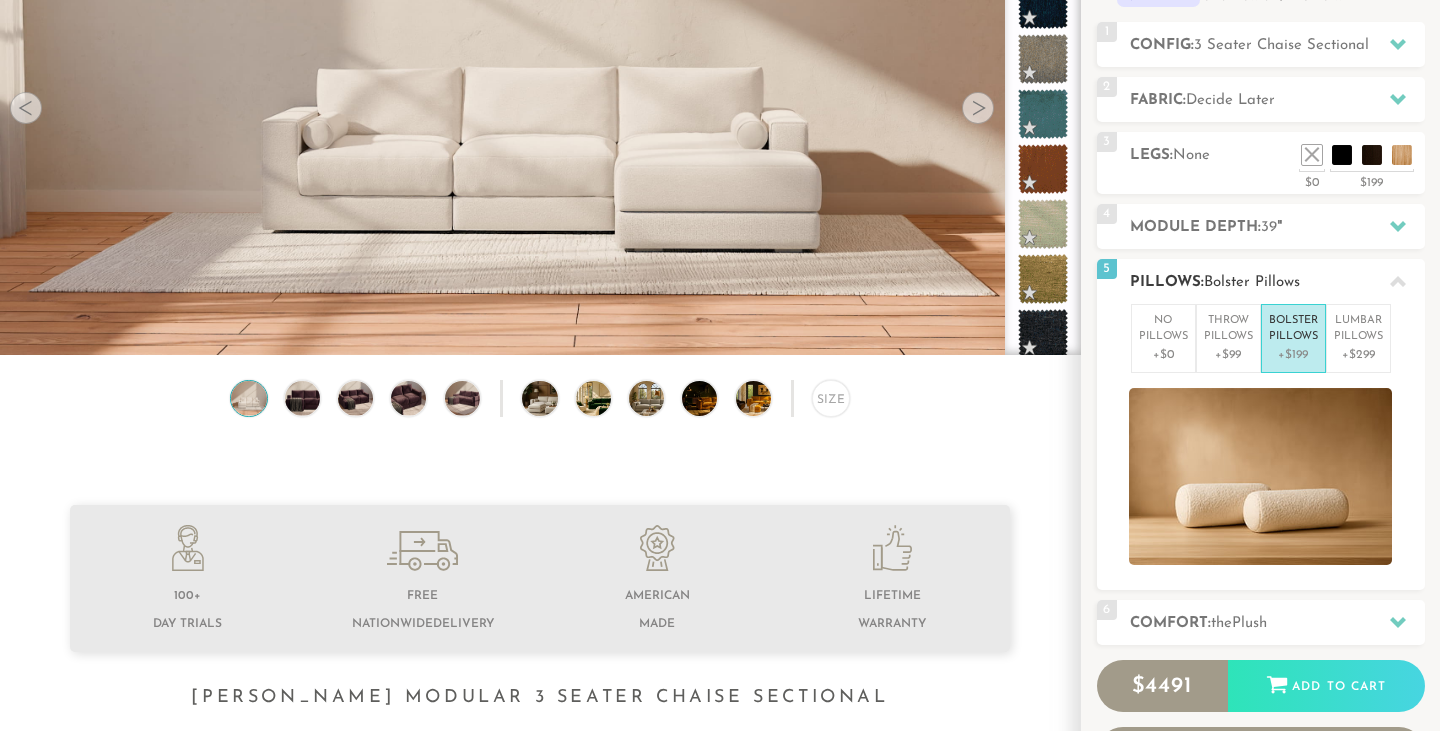 click 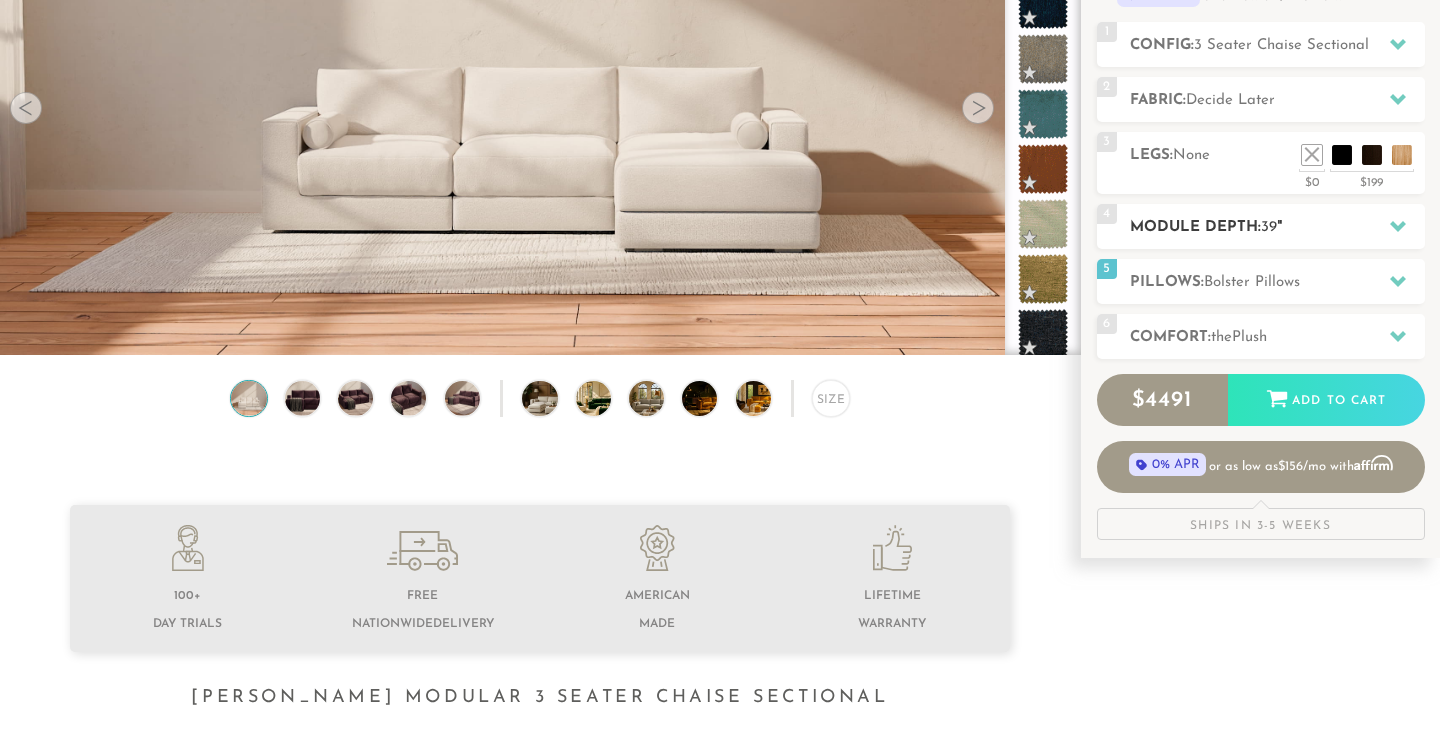 click at bounding box center [1398, 226] 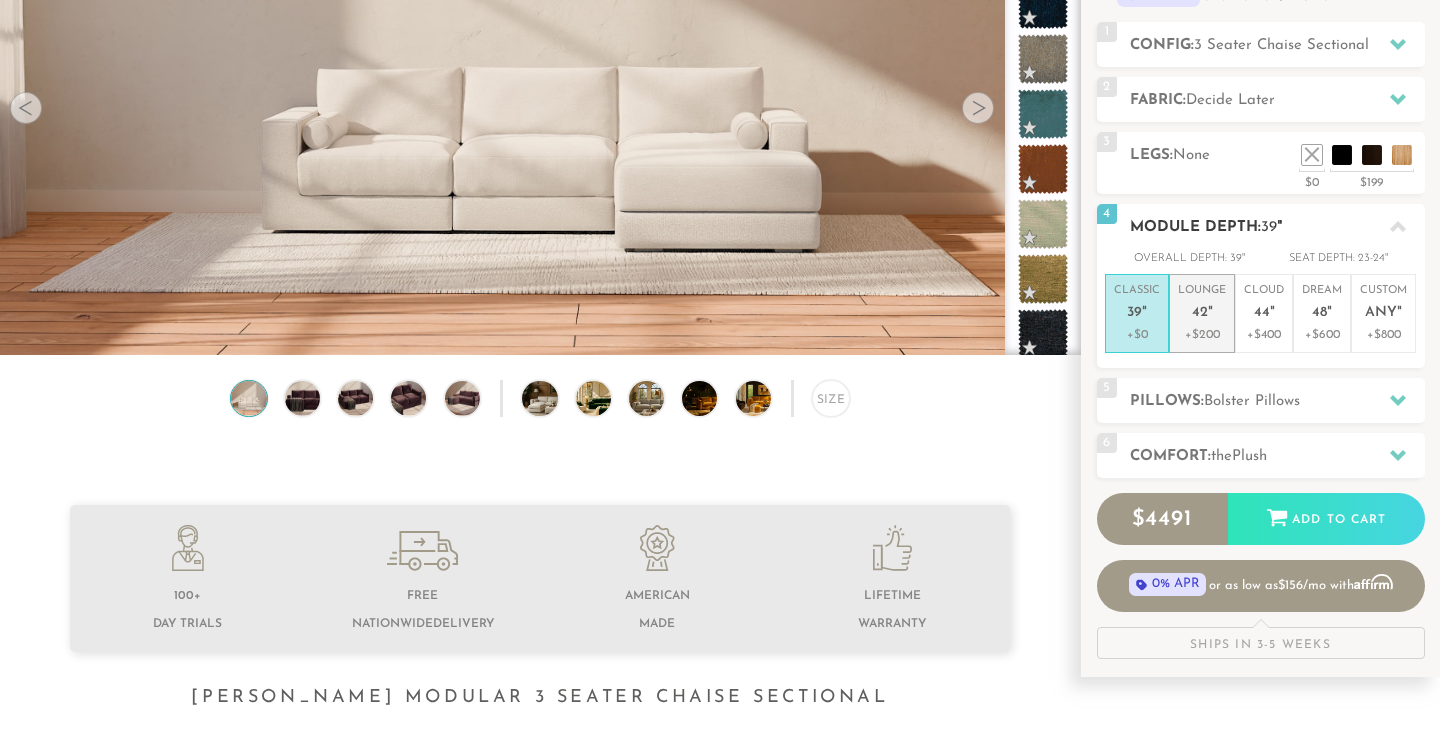 click on "42" at bounding box center (1200, 313) 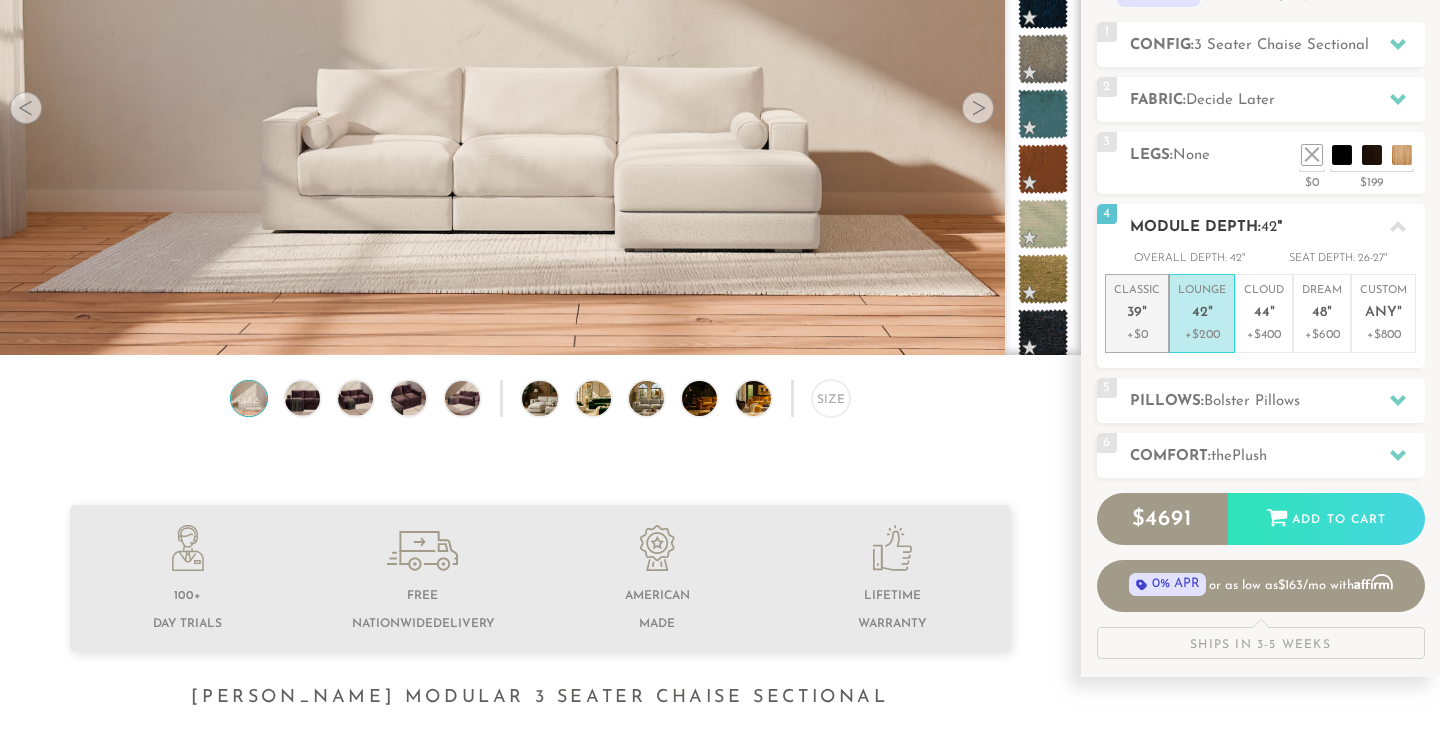 click on "39" at bounding box center [1134, 313] 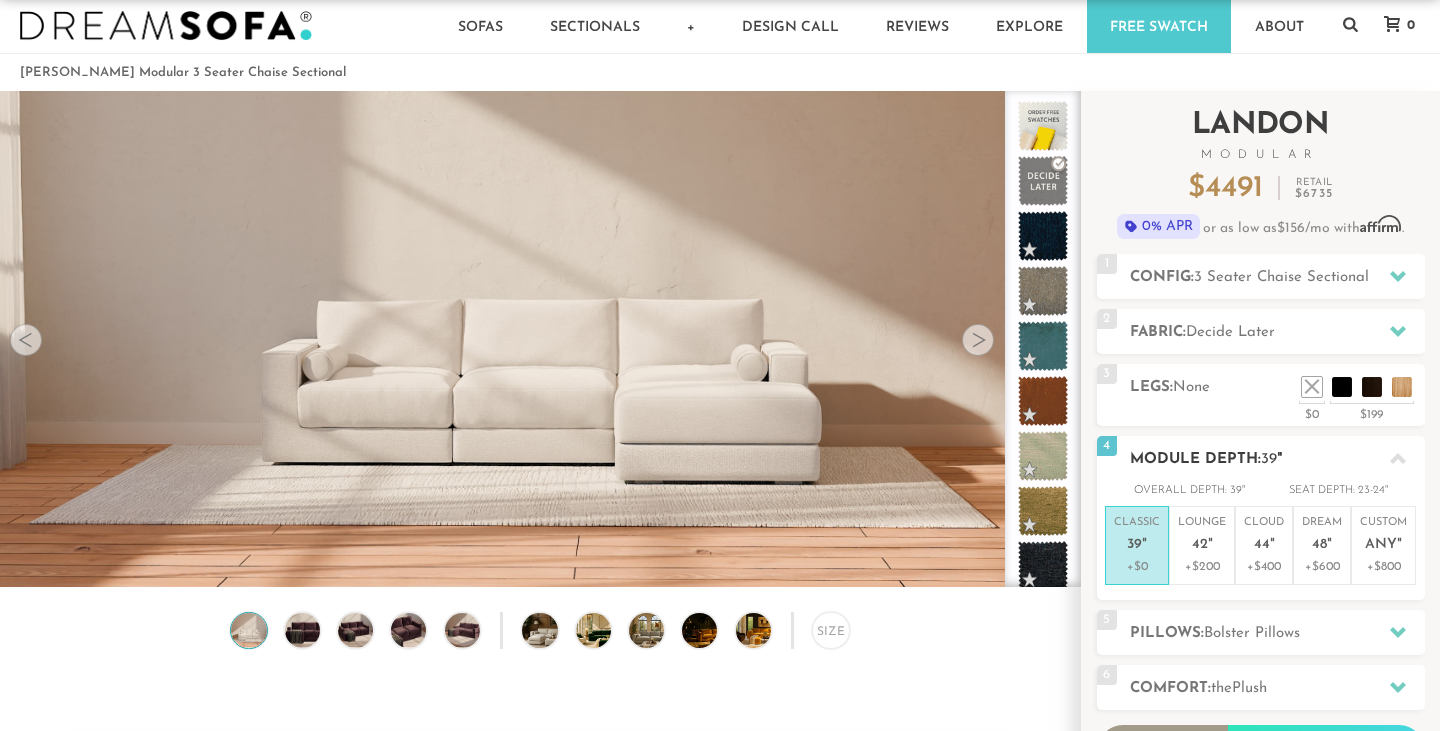 scroll, scrollTop: 0, scrollLeft: 0, axis: both 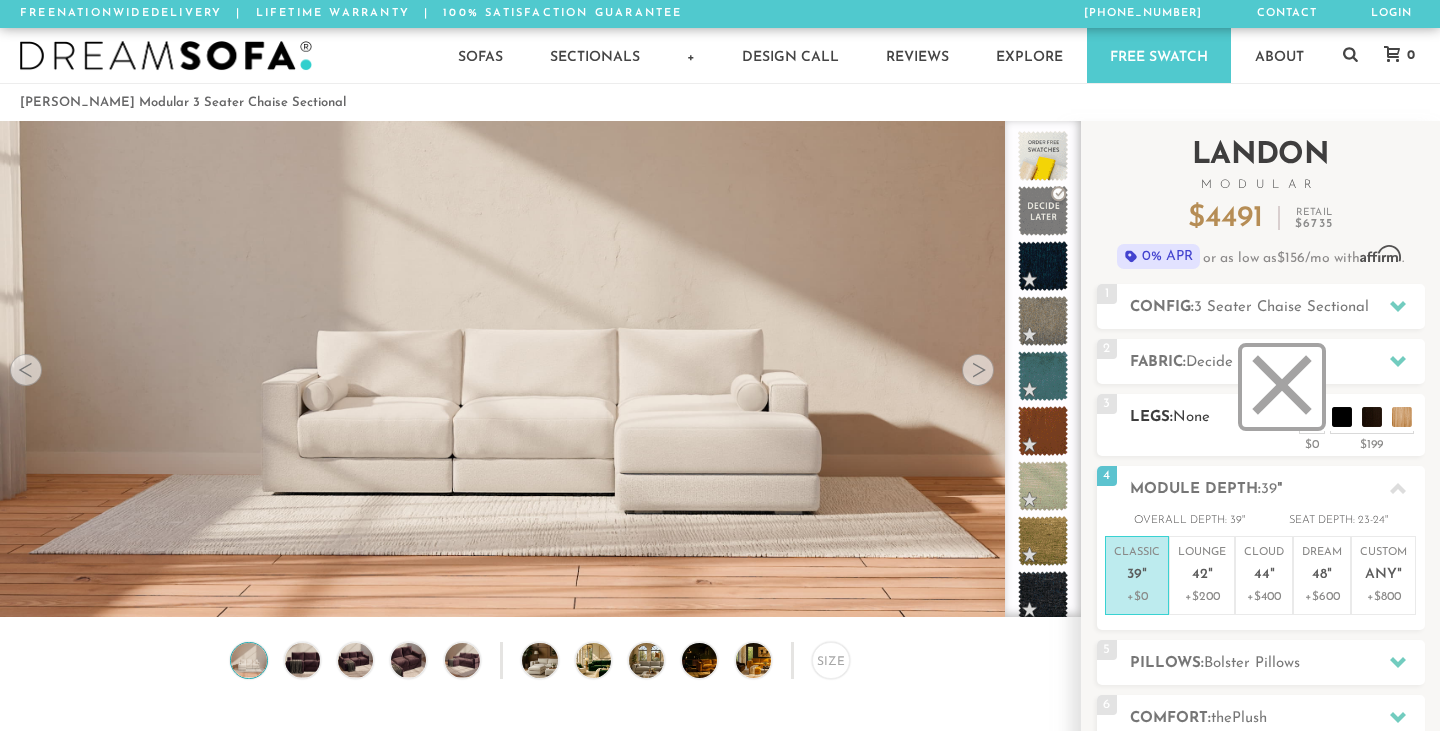 click at bounding box center (1282, 387) 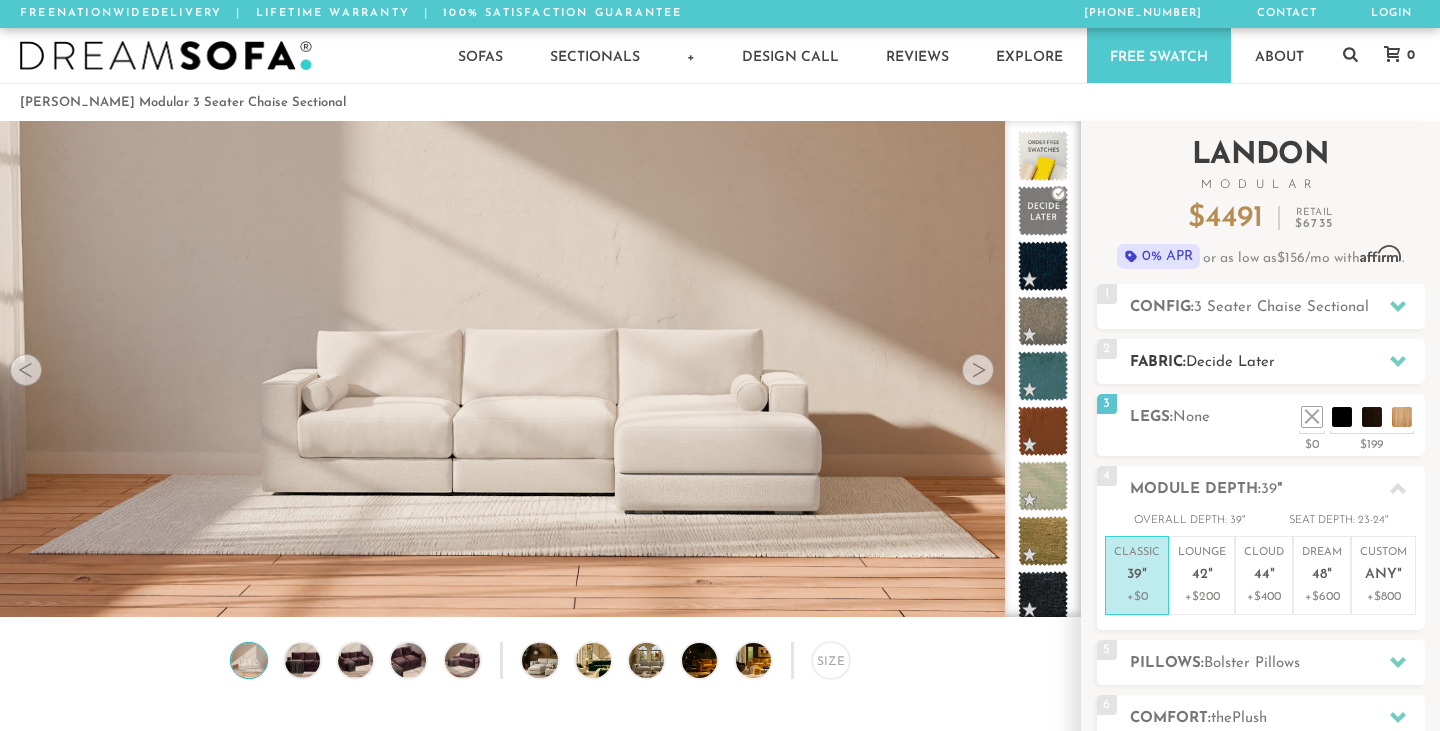 click on "Decide Later" at bounding box center [1230, 362] 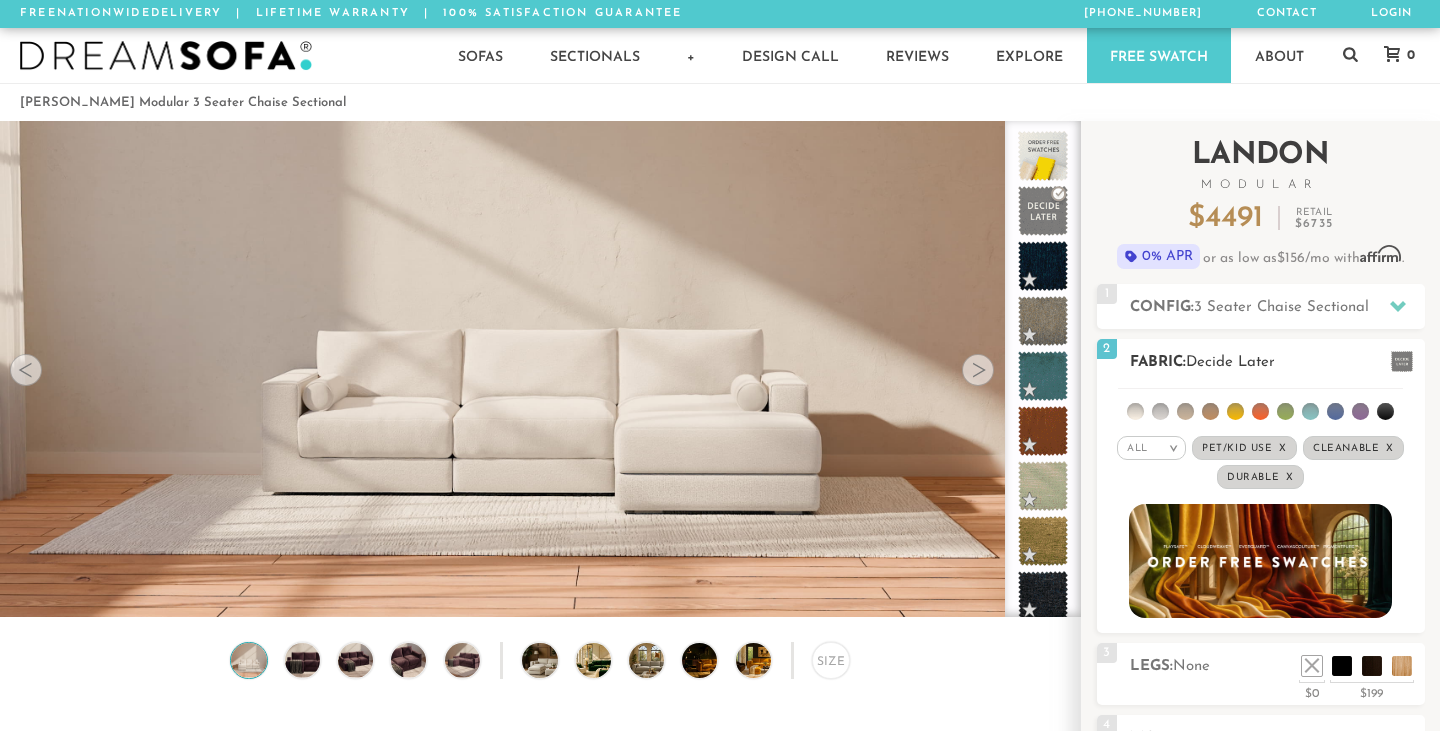 click on ">" at bounding box center [1173, 448] 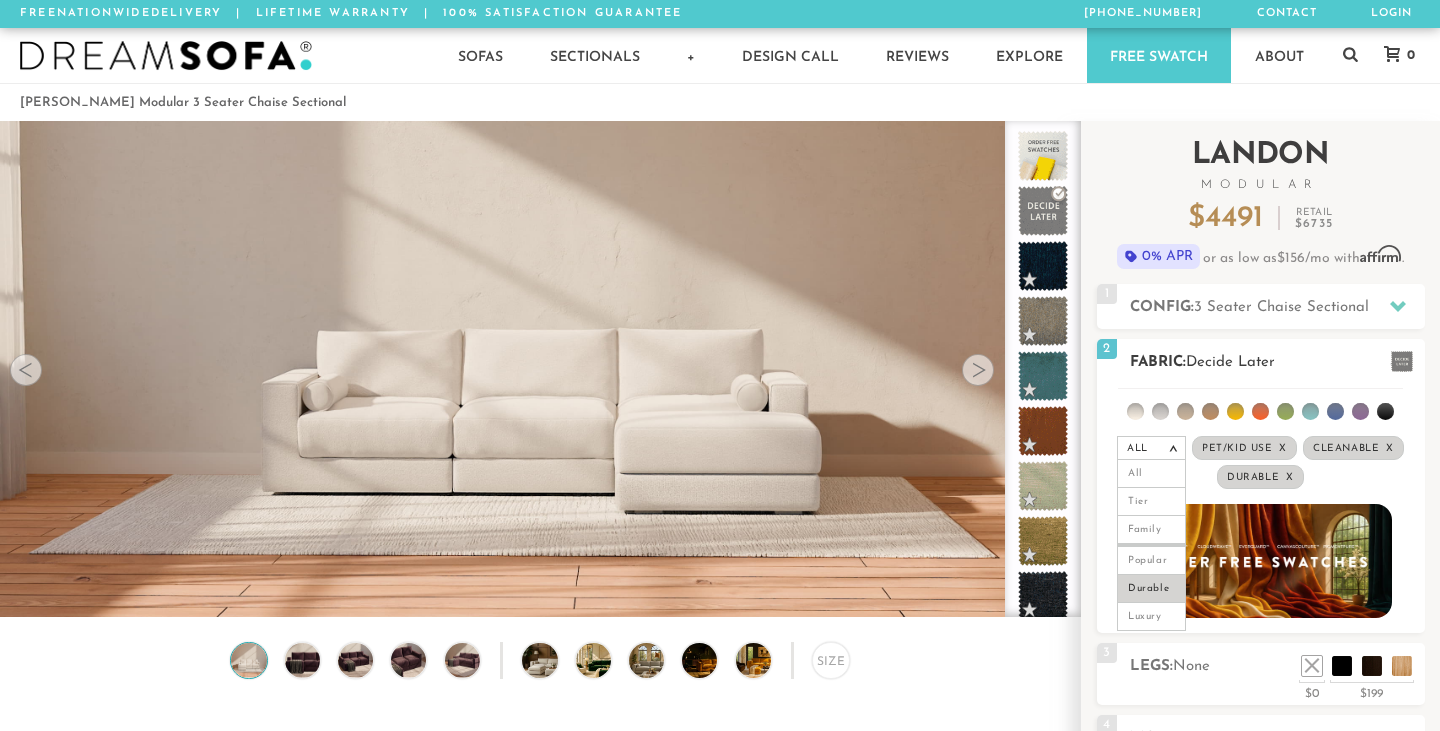 click on ">" at bounding box center [1173, 448] 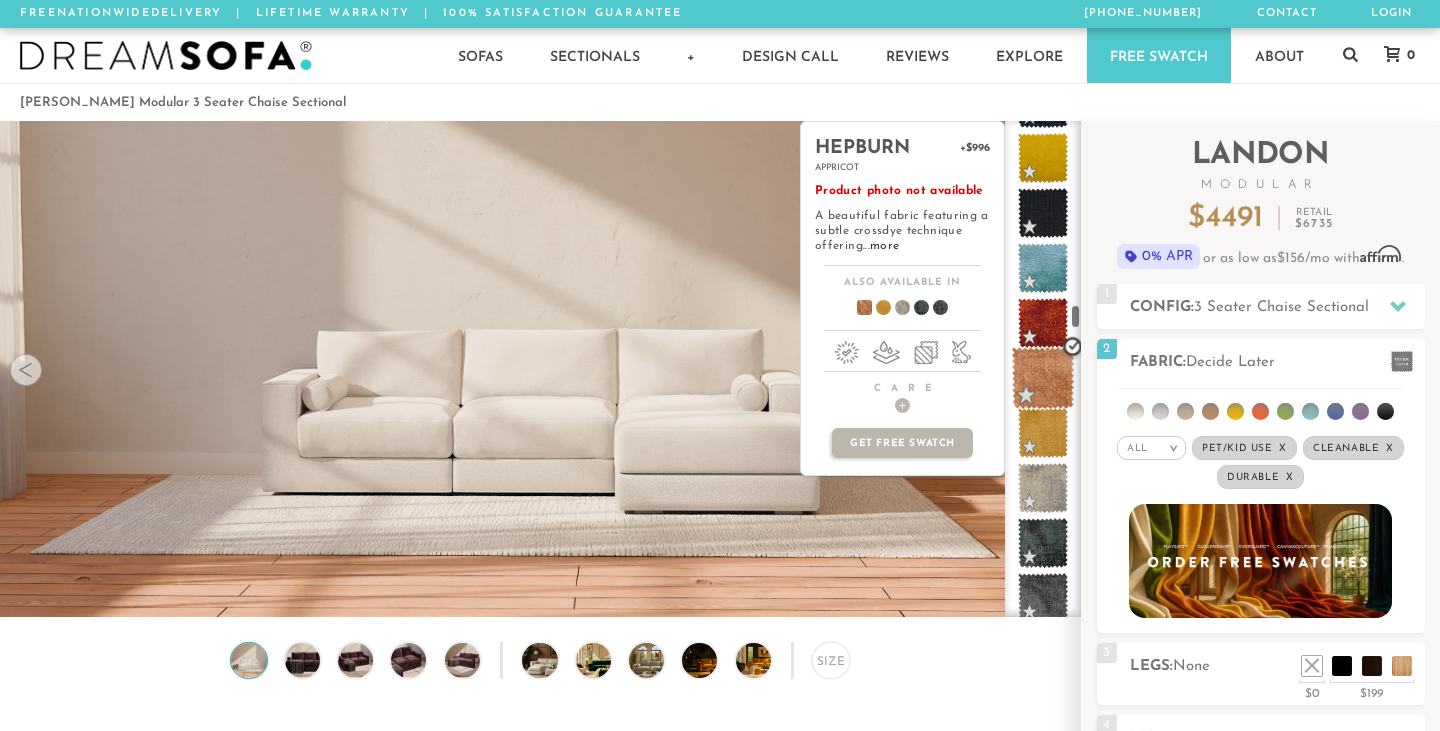 scroll, scrollTop: 3701, scrollLeft: 0, axis: vertical 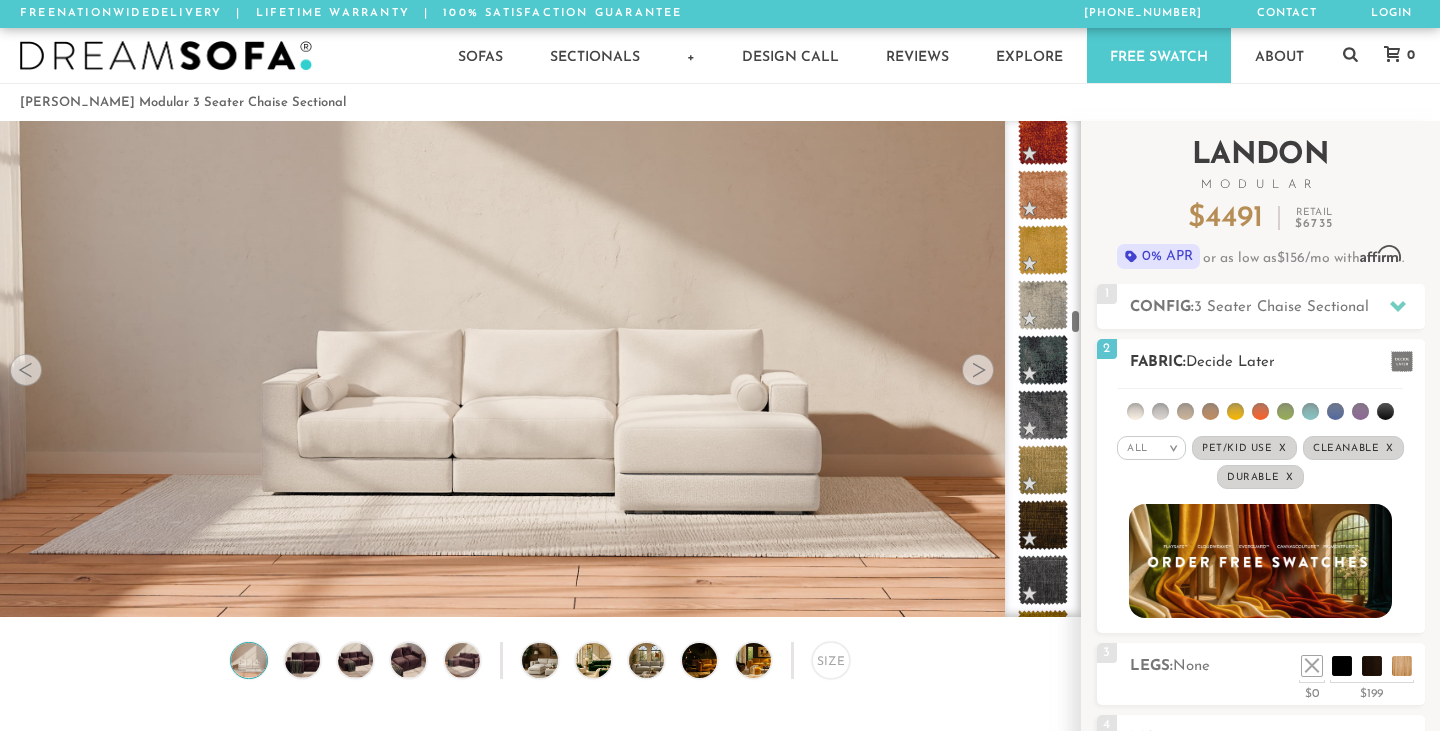 click on "All" at bounding box center (1137, 448) 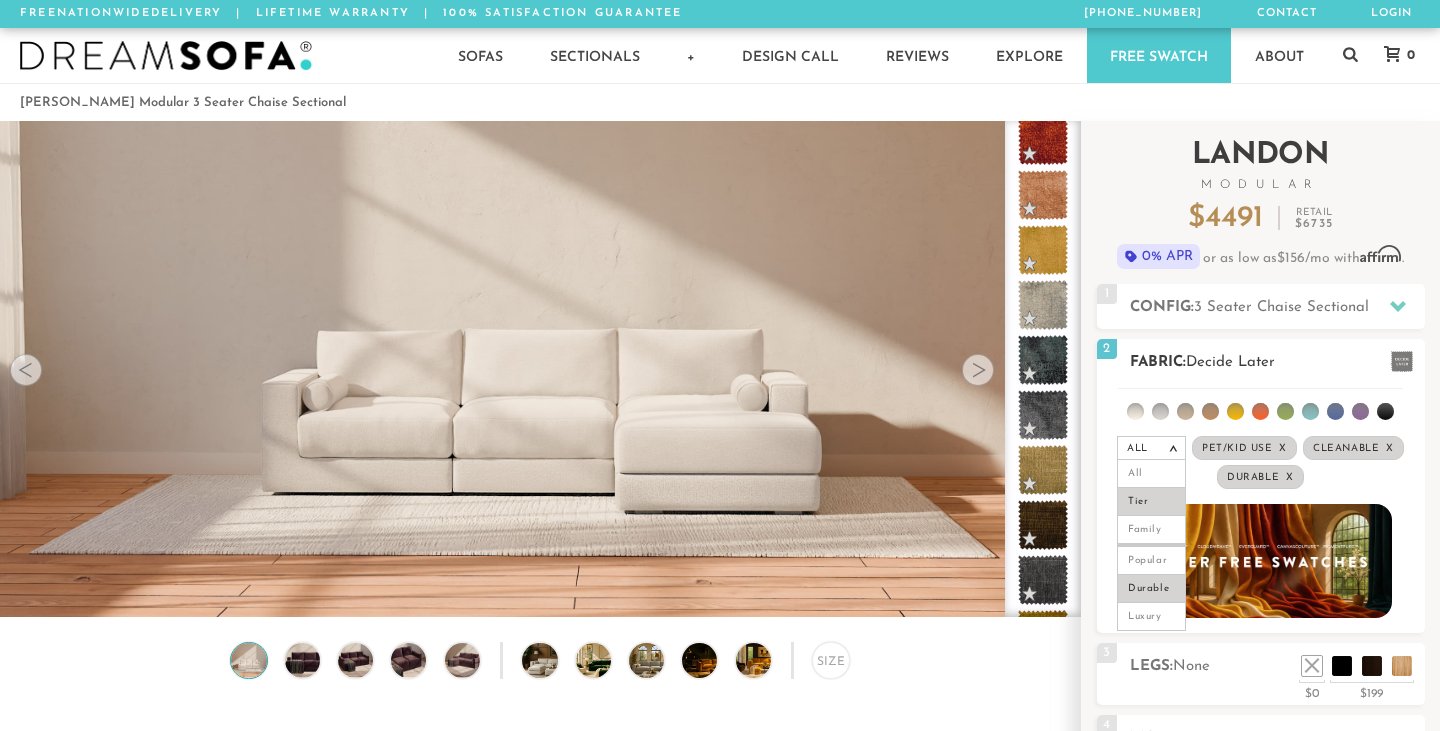 click on "Tier" at bounding box center (1151, 502) 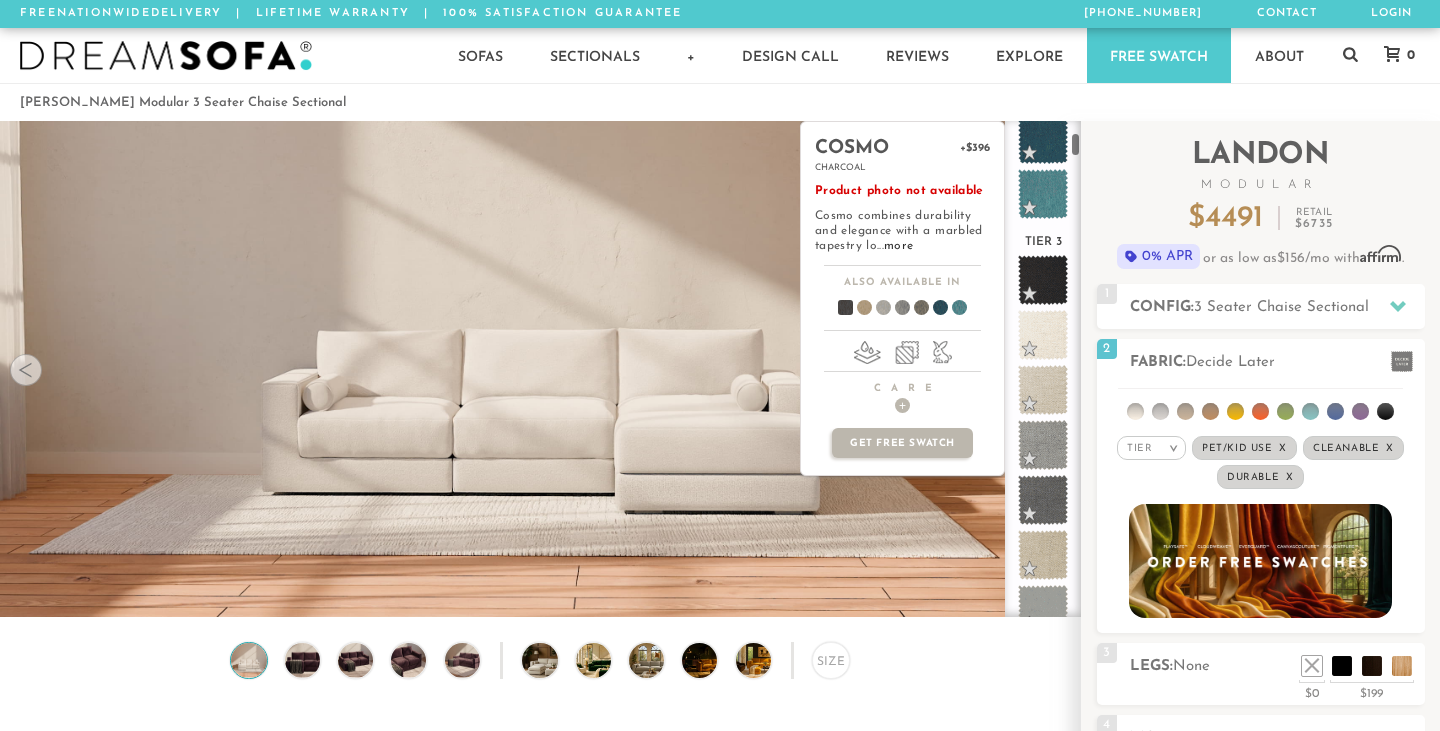 scroll, scrollTop: 0, scrollLeft: 0, axis: both 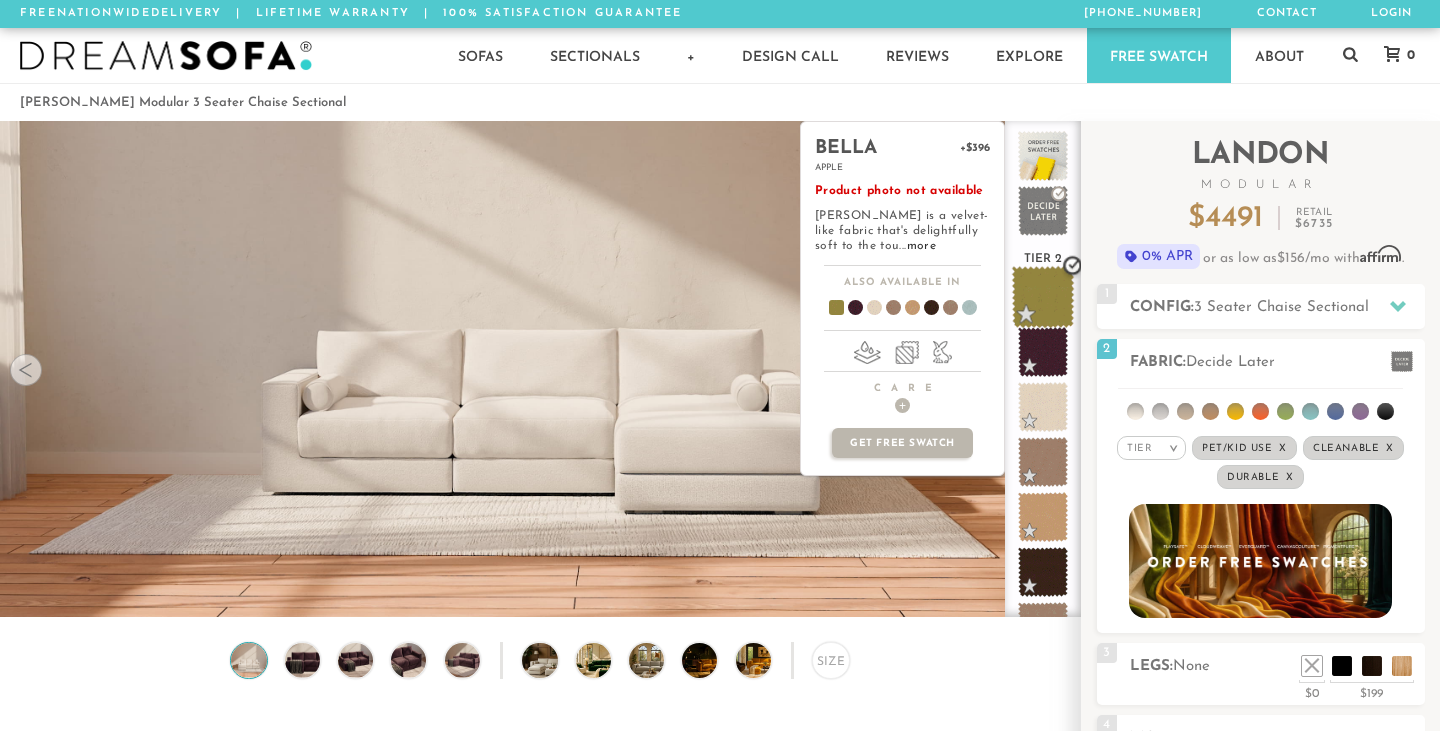 click at bounding box center (1043, 297) 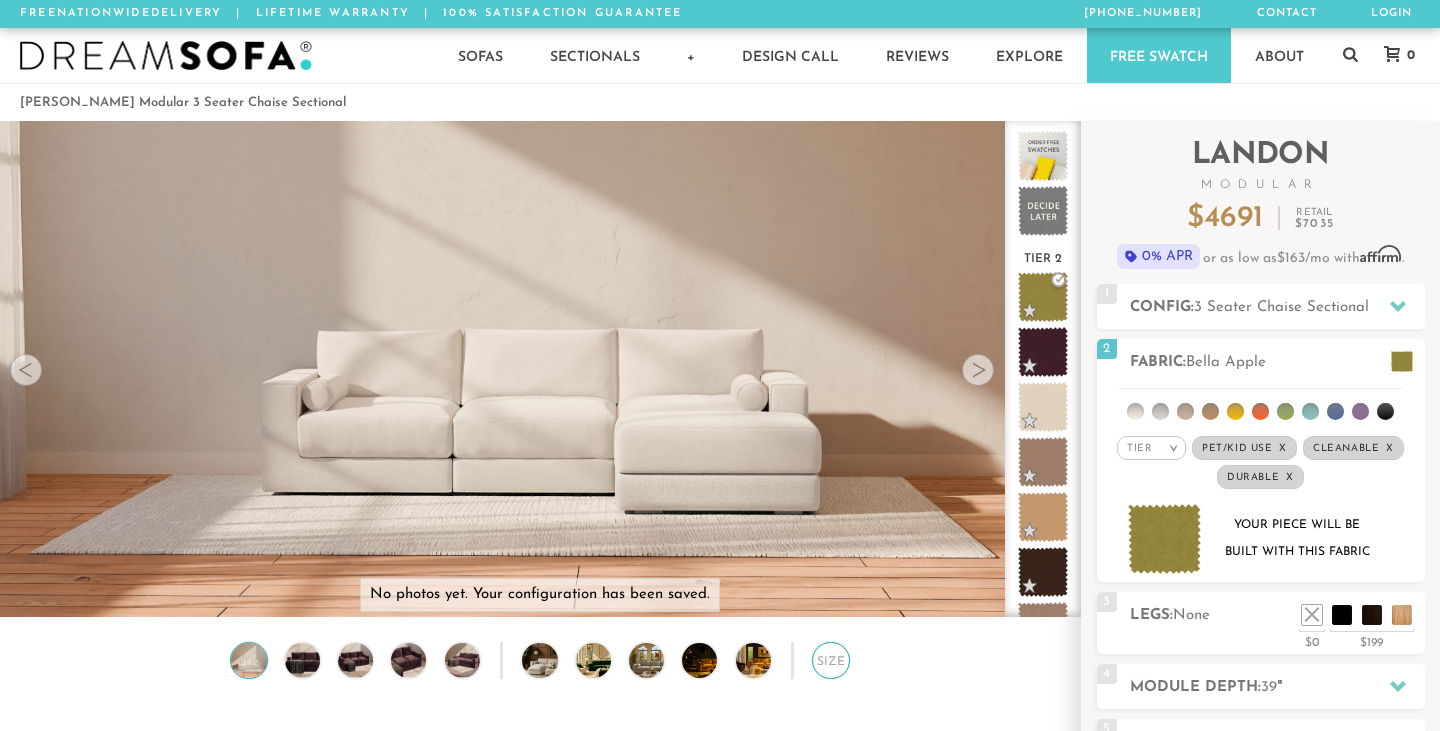 click on "Size" at bounding box center [830, 660] 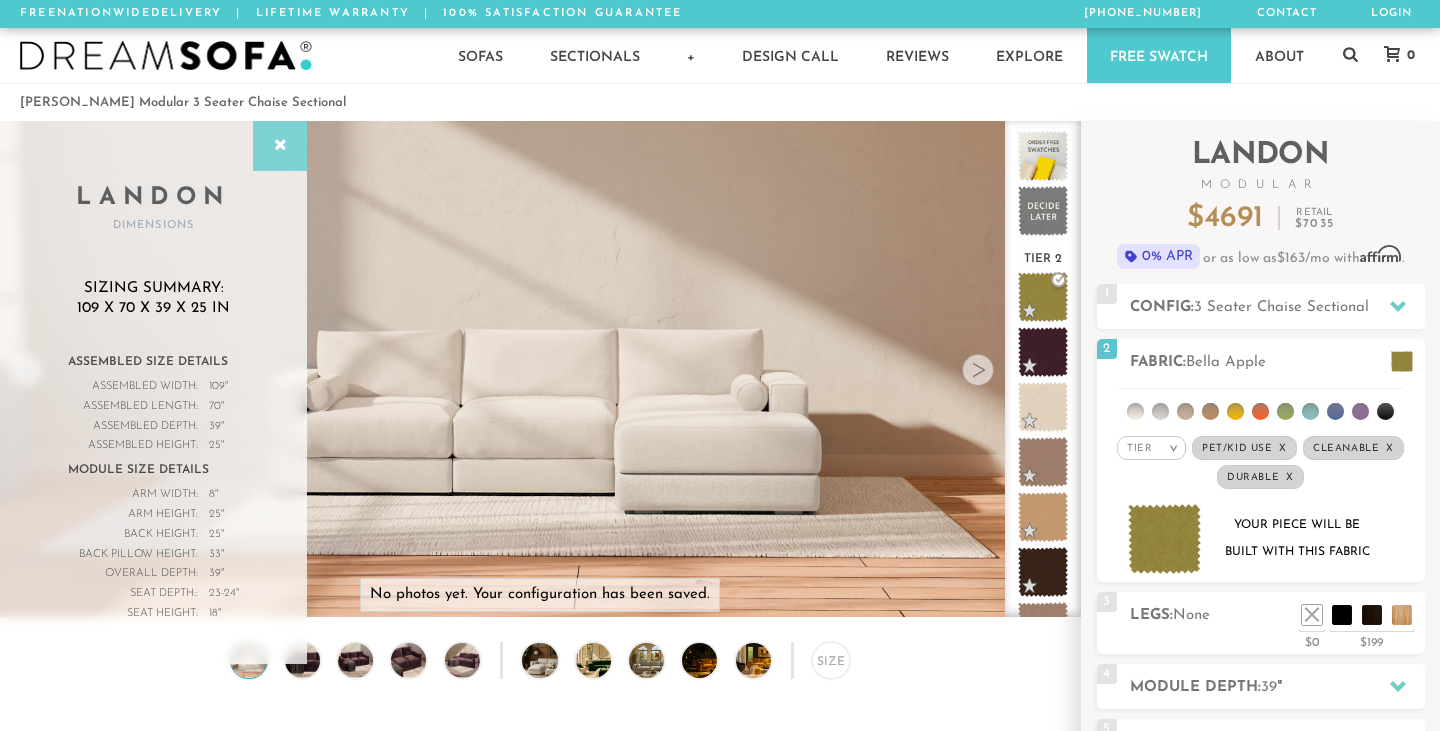 click at bounding box center (280, 146) 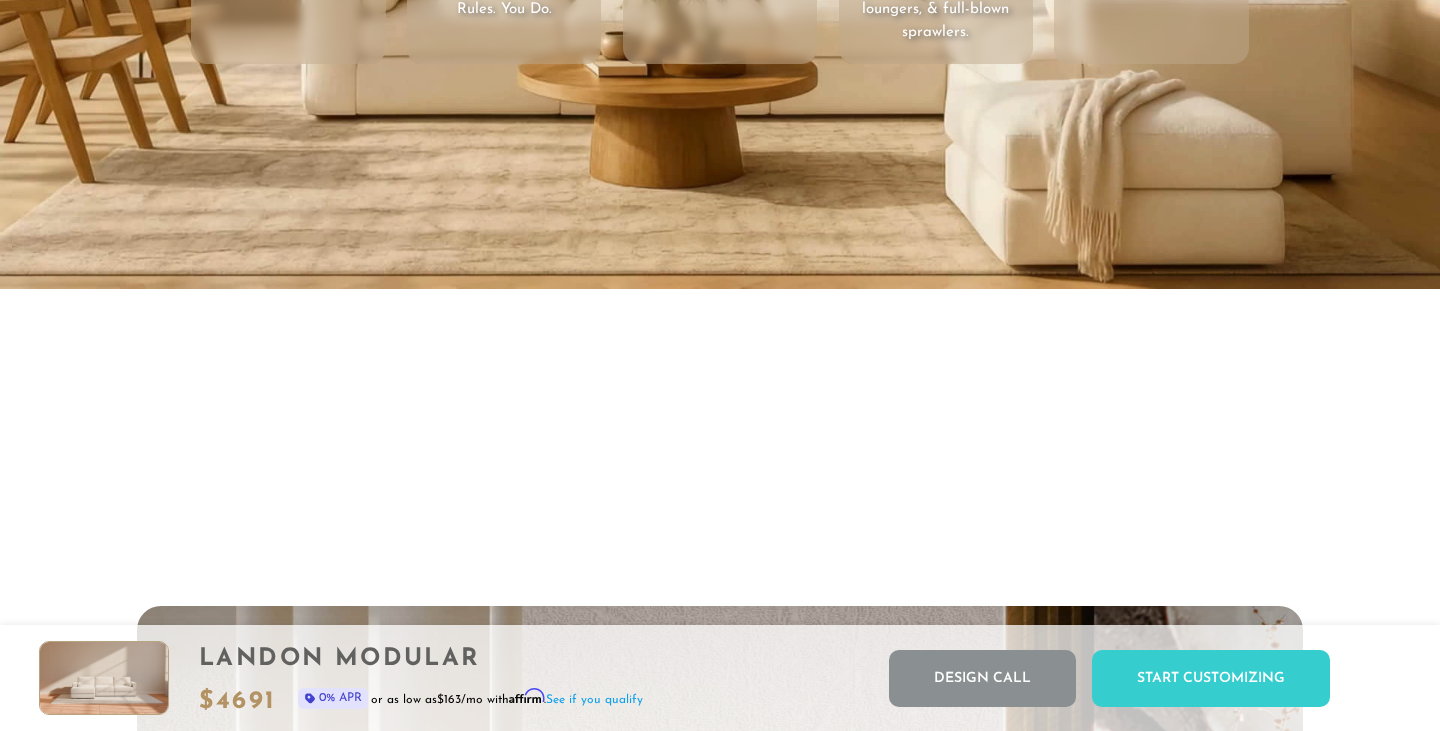 scroll, scrollTop: 3364, scrollLeft: 0, axis: vertical 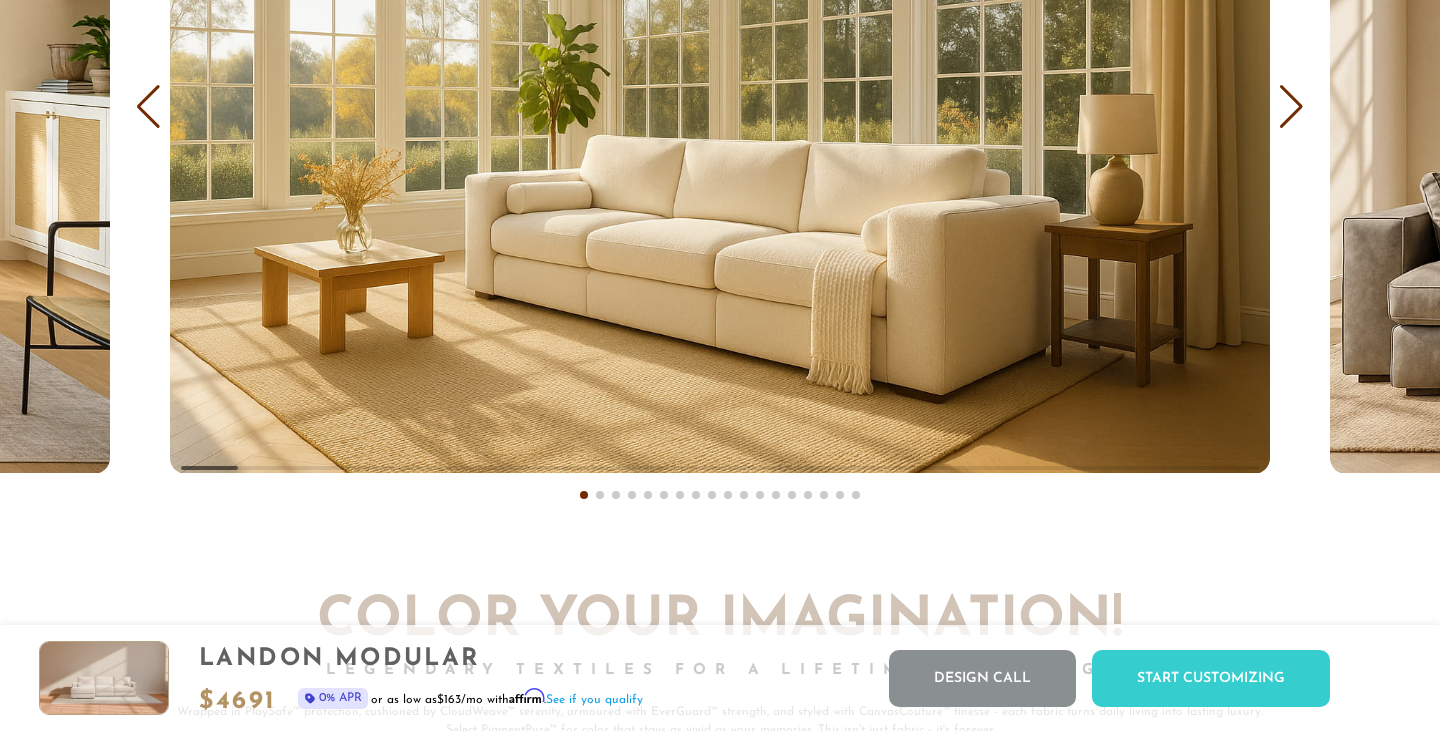click at bounding box center [1291, 107] 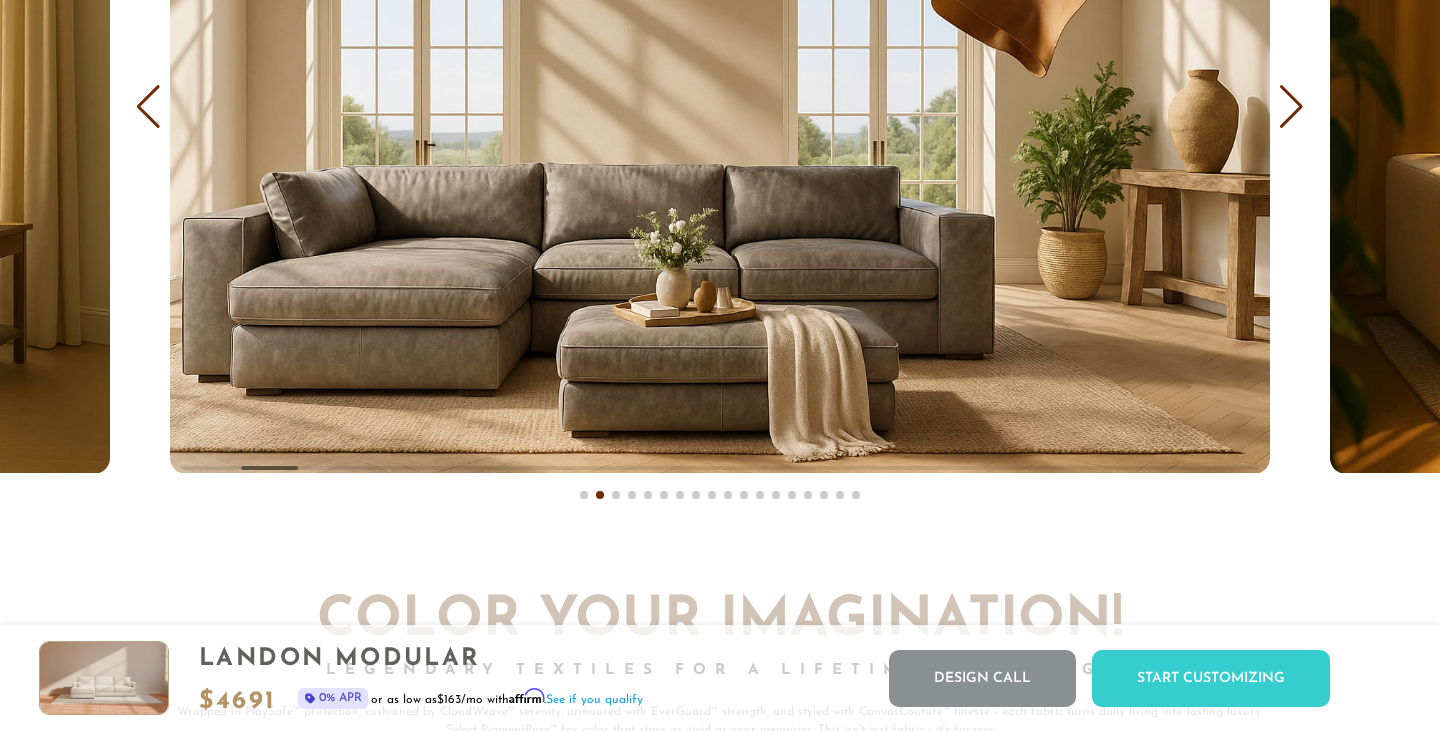 click at bounding box center [1291, 107] 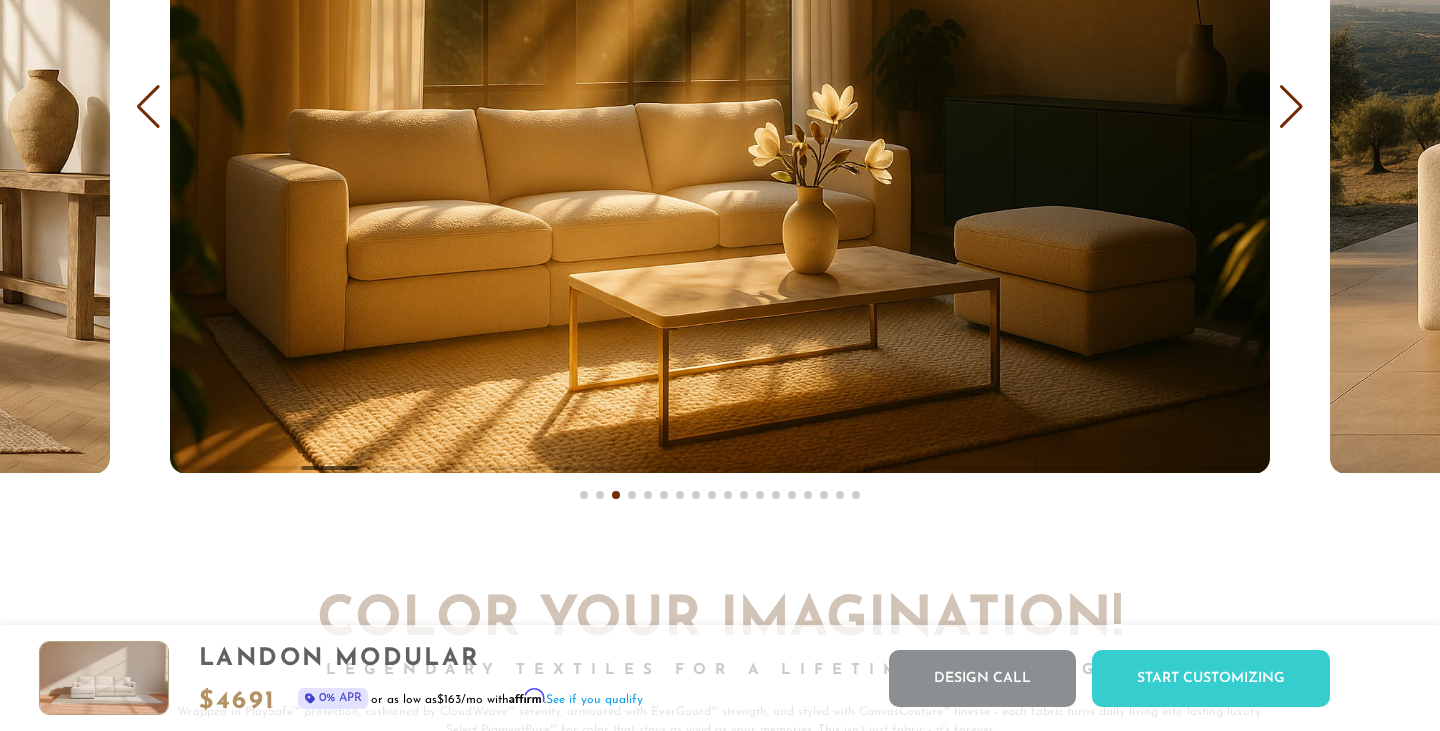click at bounding box center (1291, 107) 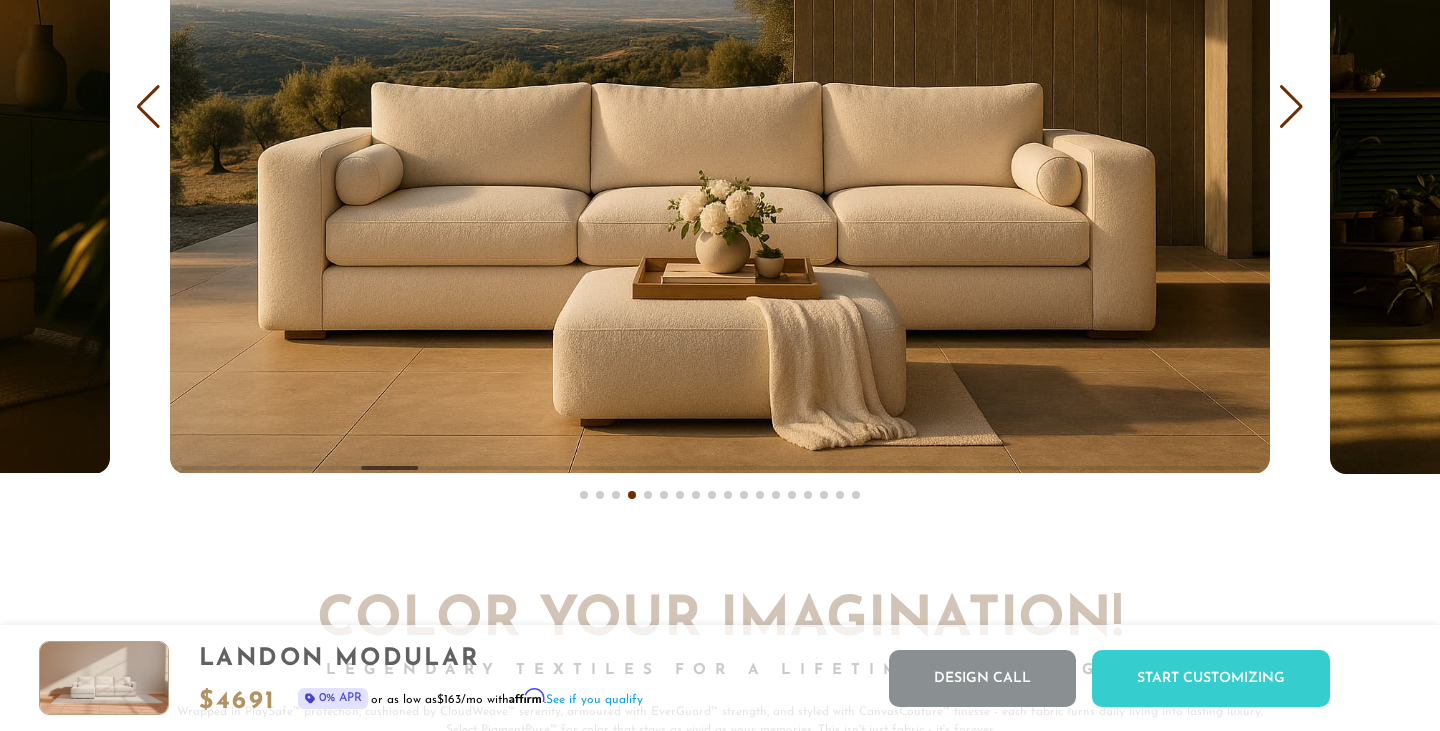 click at bounding box center (1291, 107) 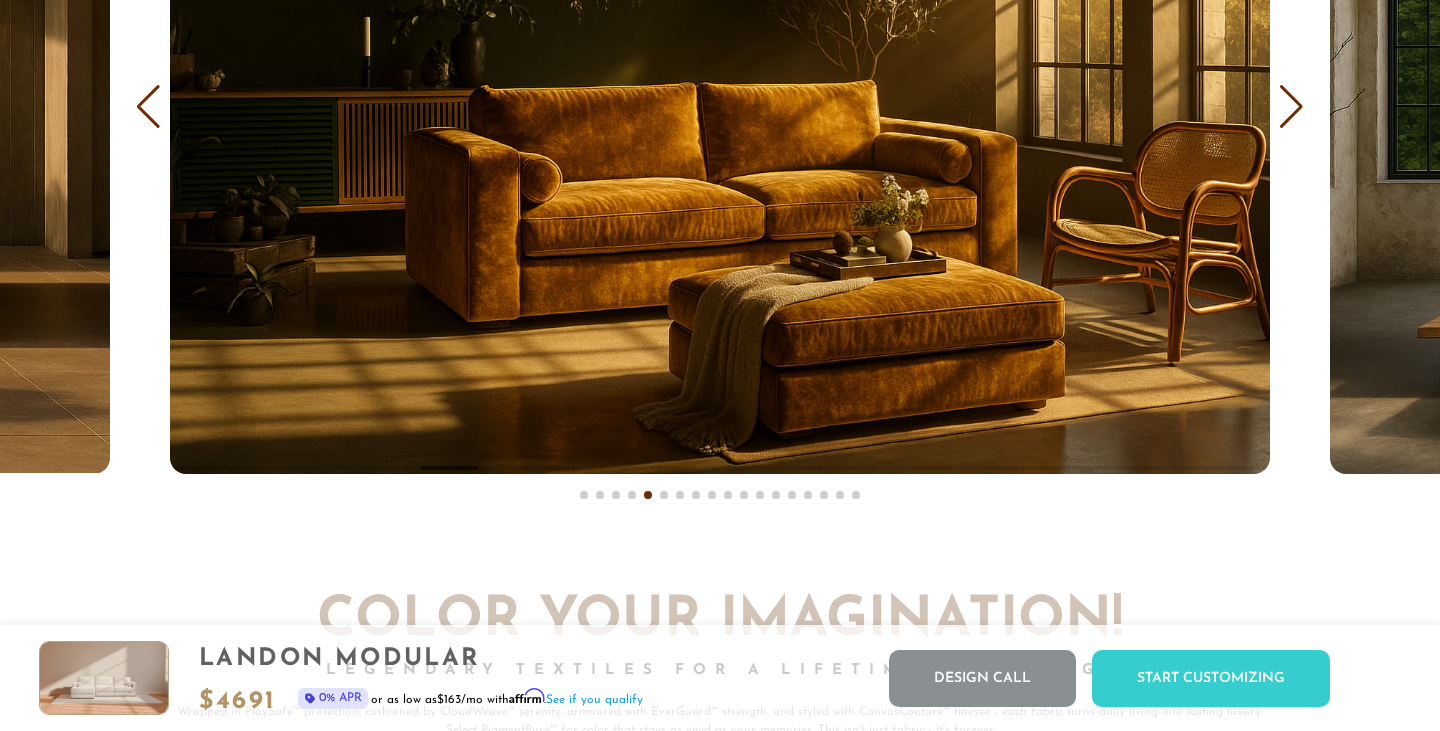 click at bounding box center (1291, 107) 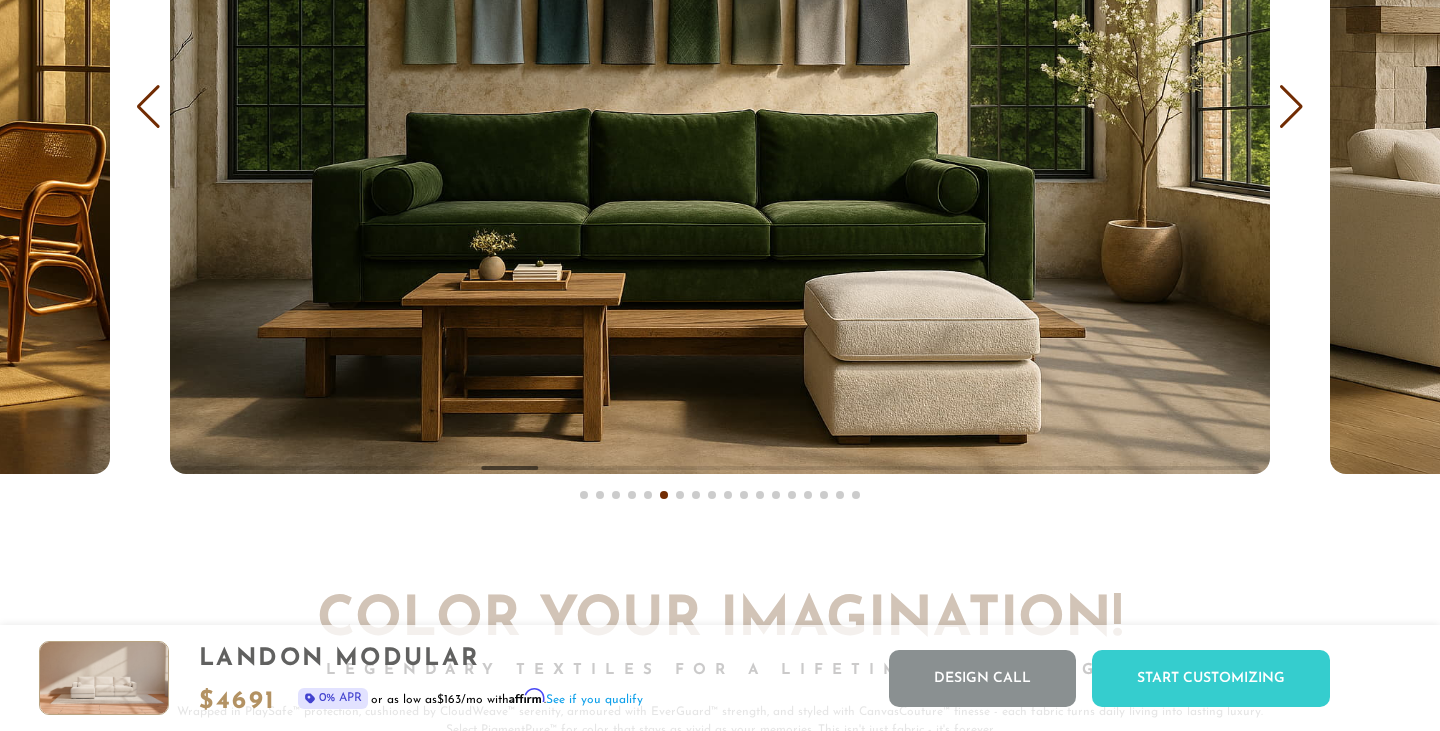 click at bounding box center [1291, 107] 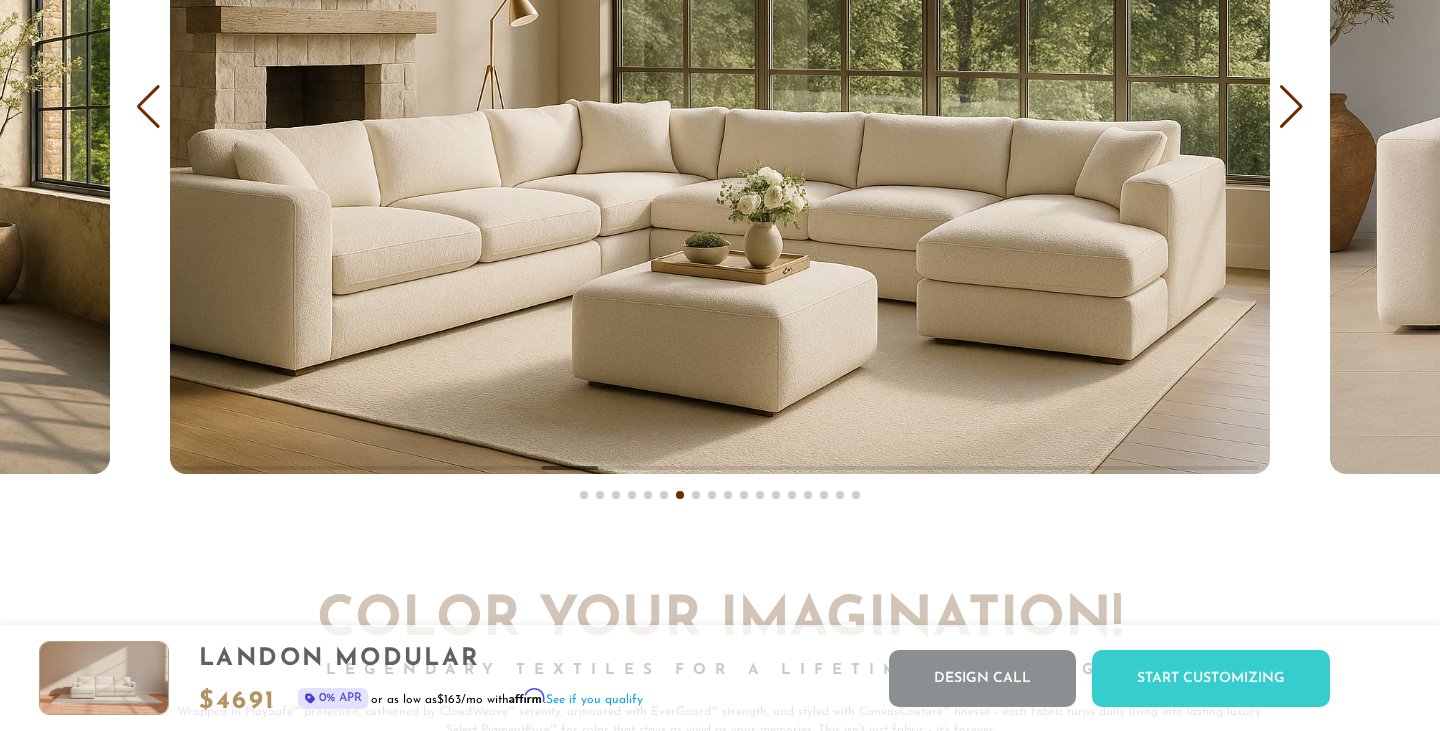 click at bounding box center (1291, 107) 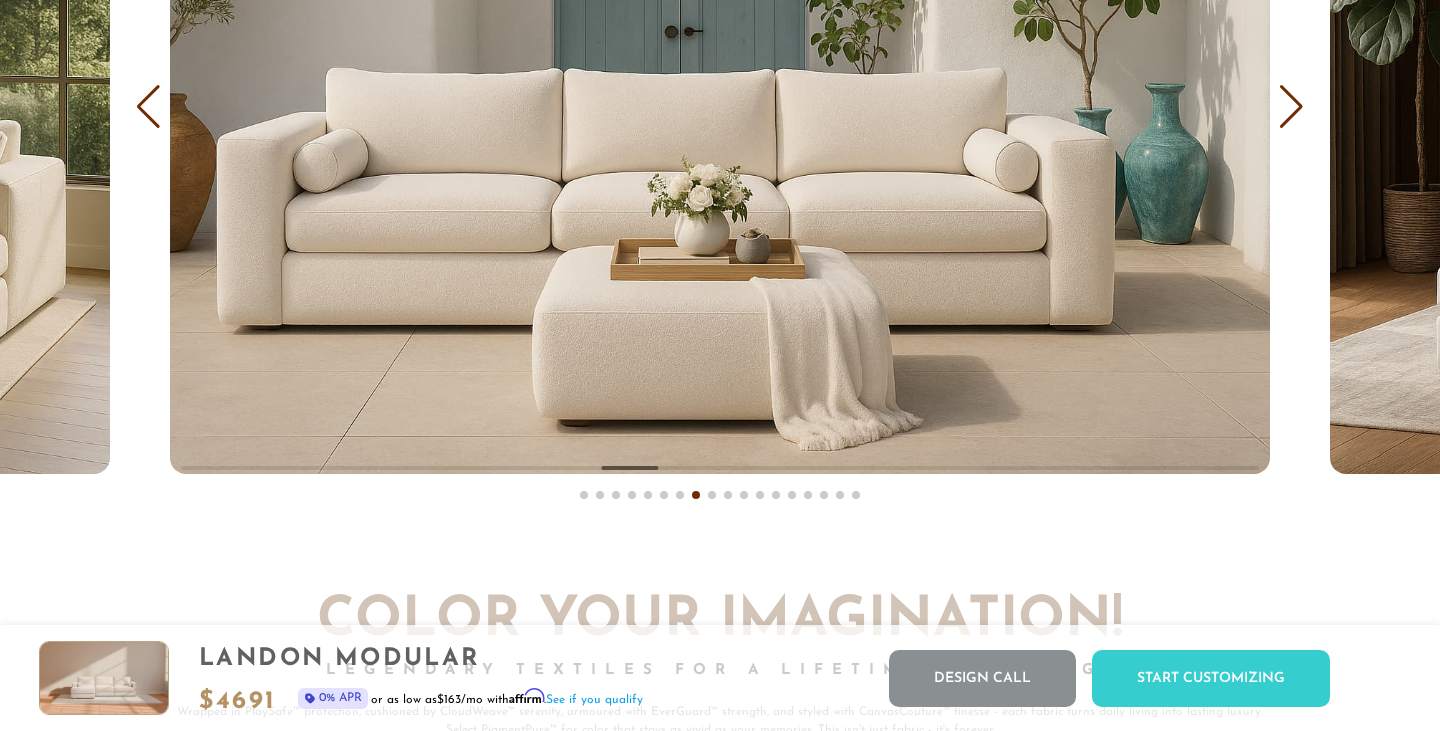 click at bounding box center (1291, 107) 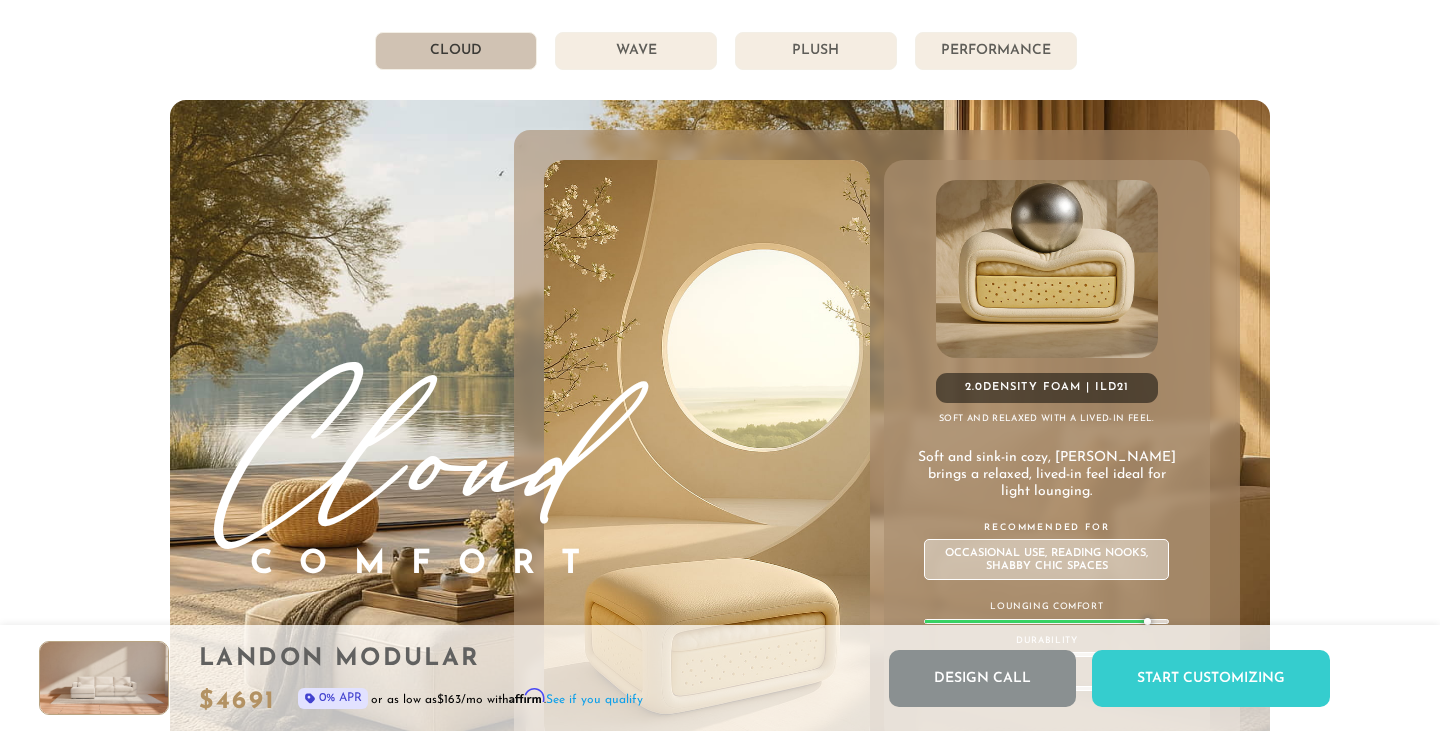 scroll, scrollTop: 10695, scrollLeft: 0, axis: vertical 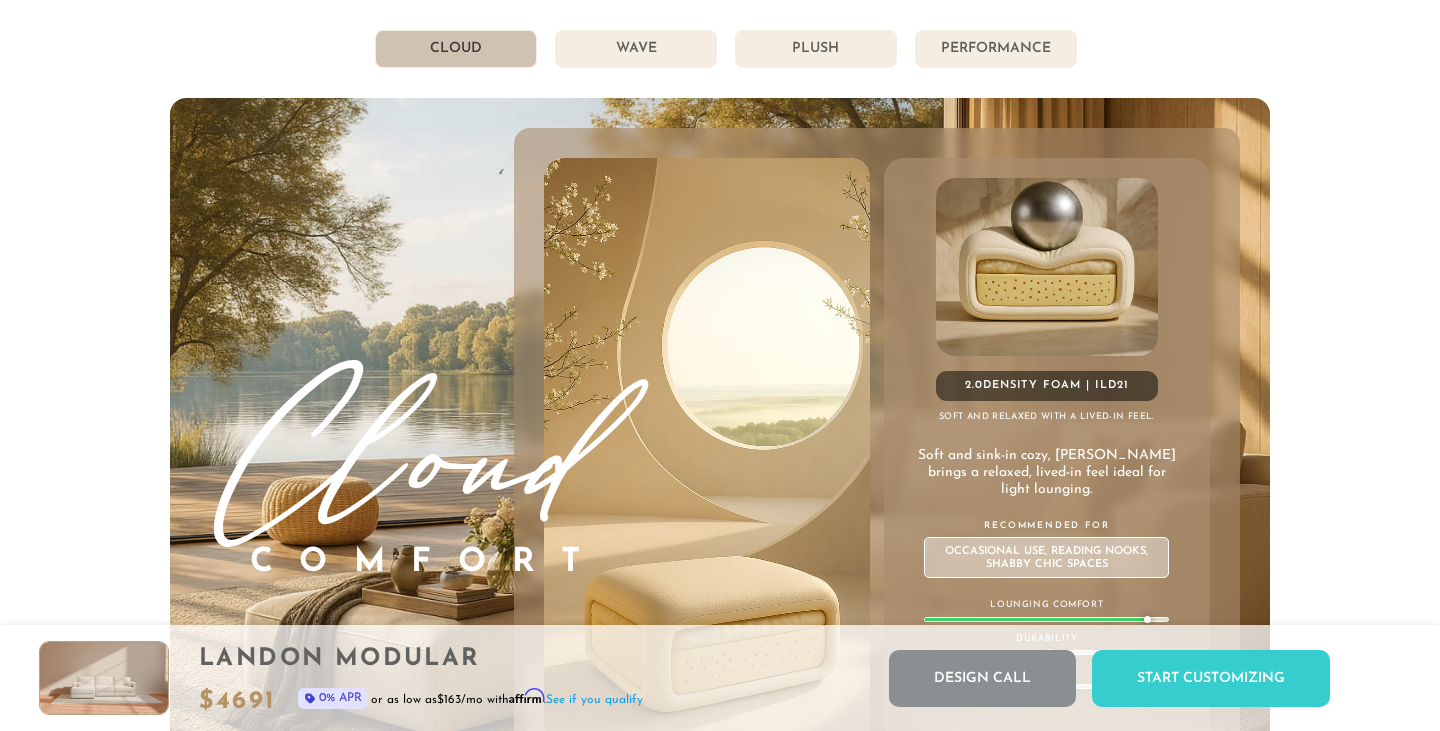 click on "Wave" at bounding box center (636, 49) 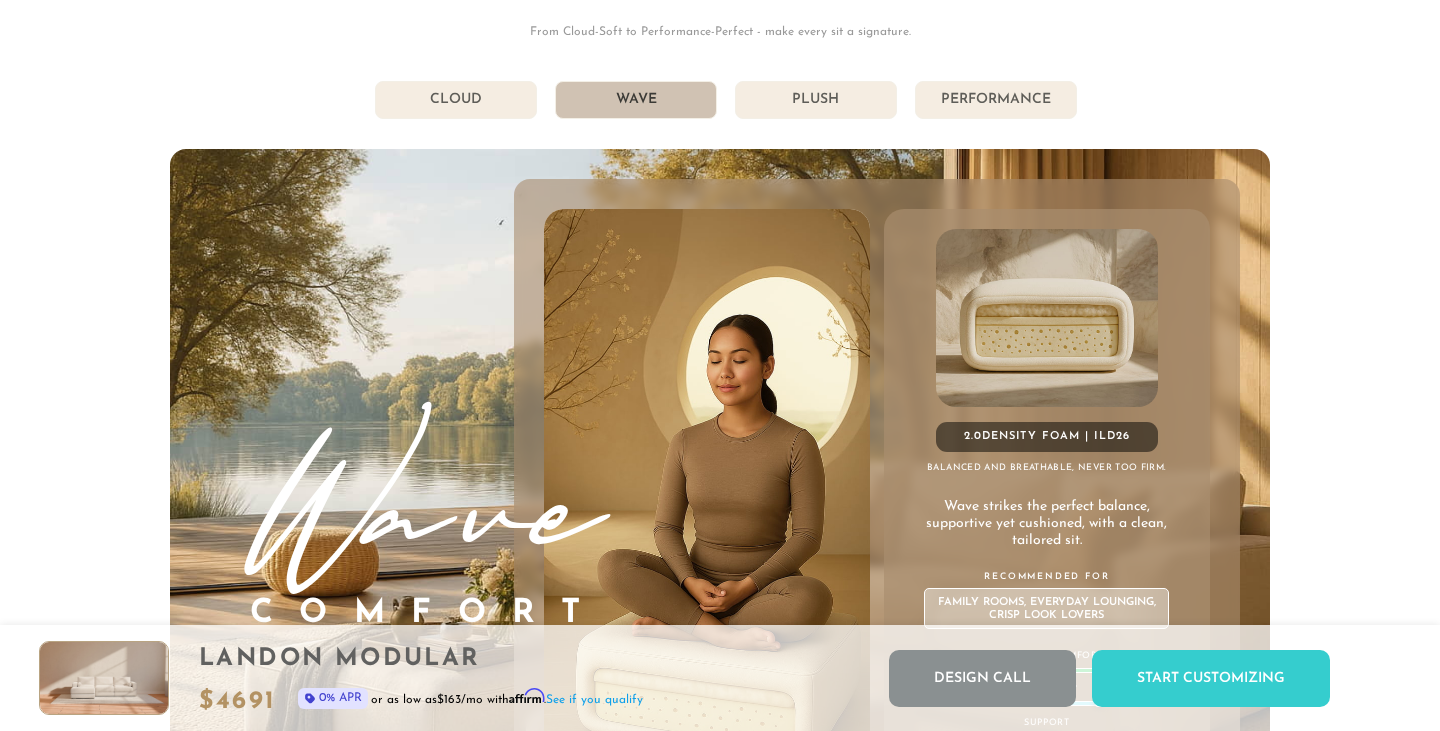 scroll, scrollTop: 10636, scrollLeft: 0, axis: vertical 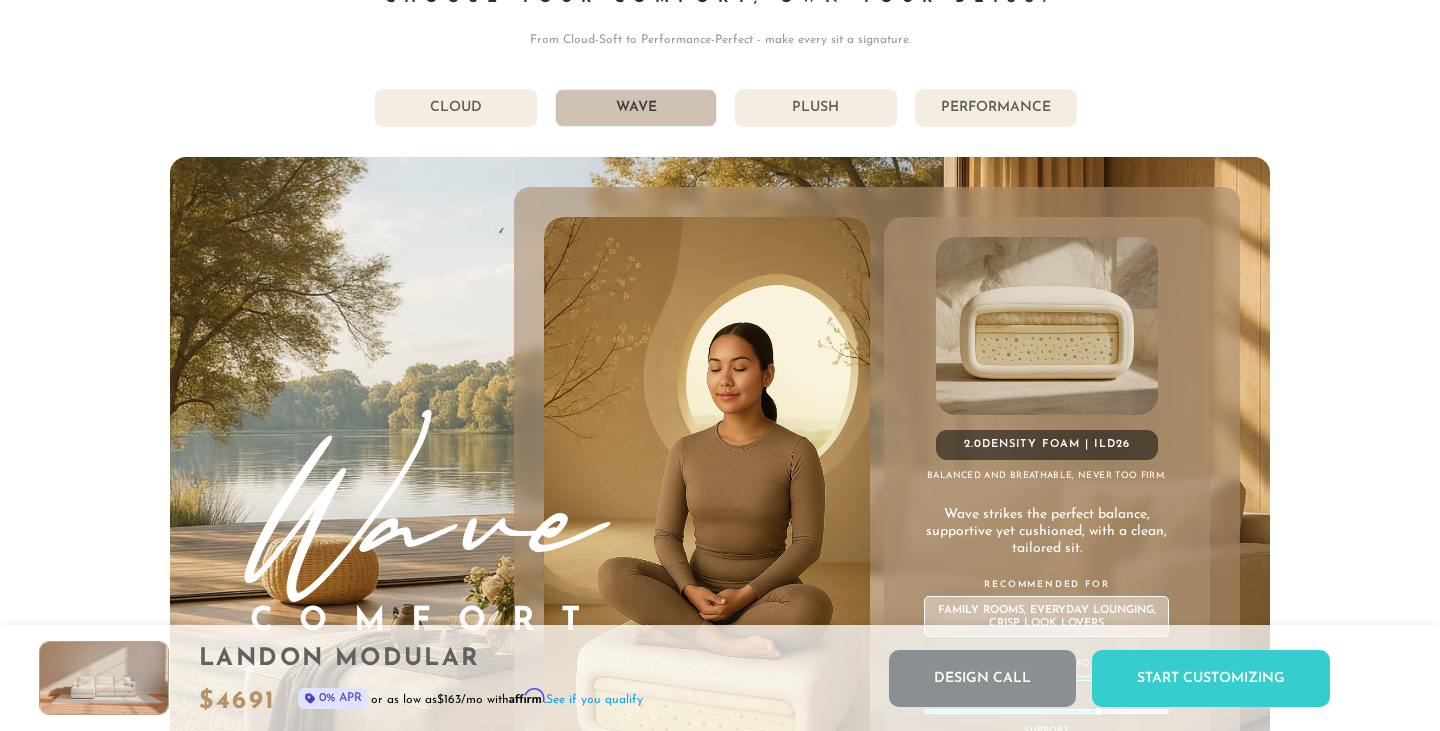 click on "Plush" at bounding box center [816, 108] 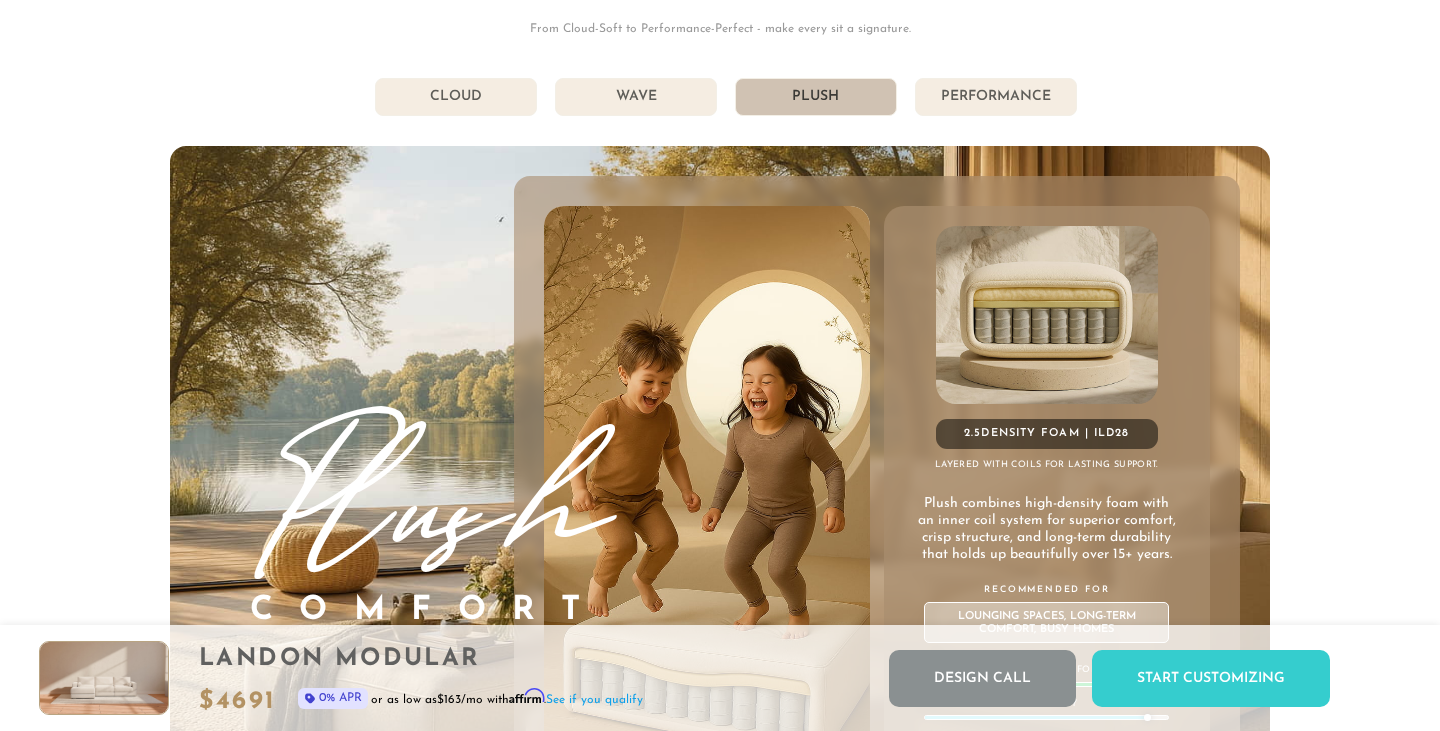 scroll, scrollTop: 10639, scrollLeft: 0, axis: vertical 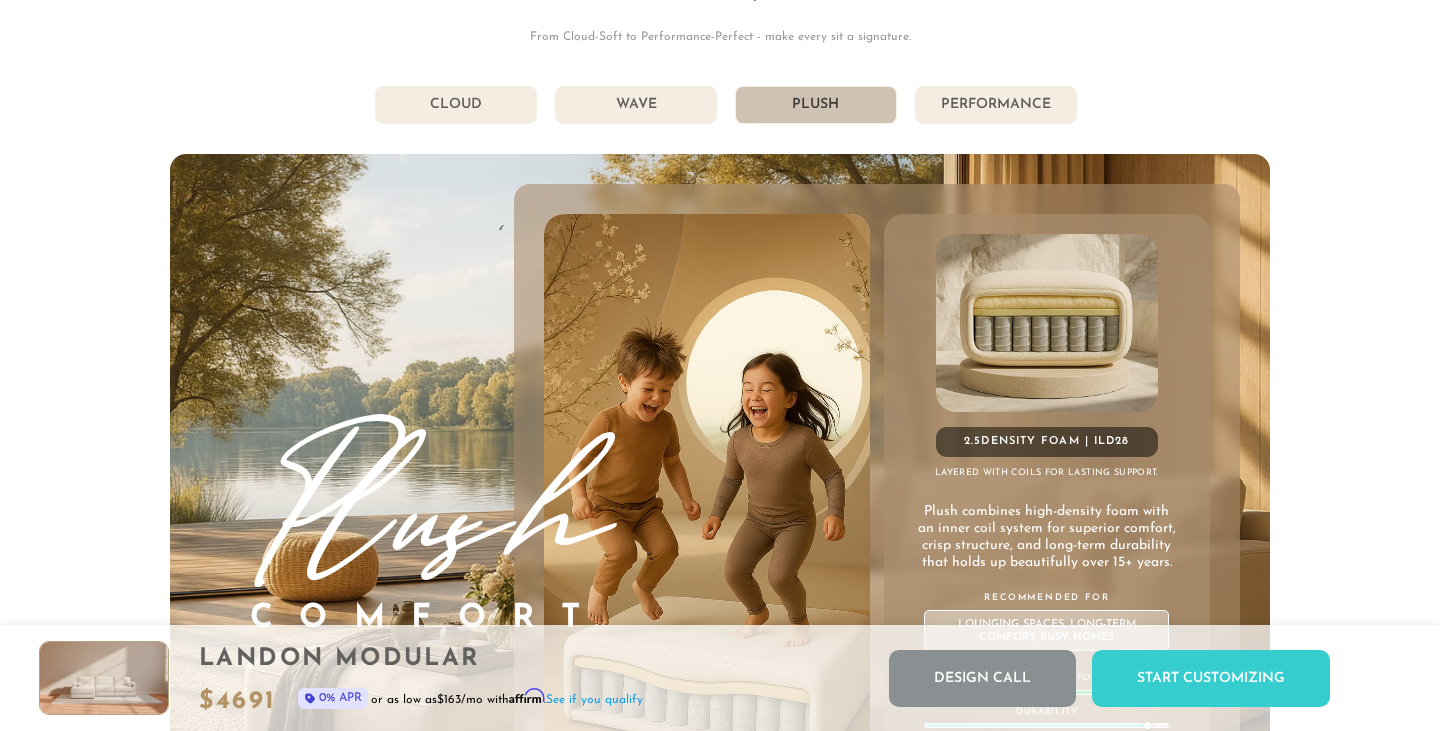 click on "Performance" at bounding box center [996, 105] 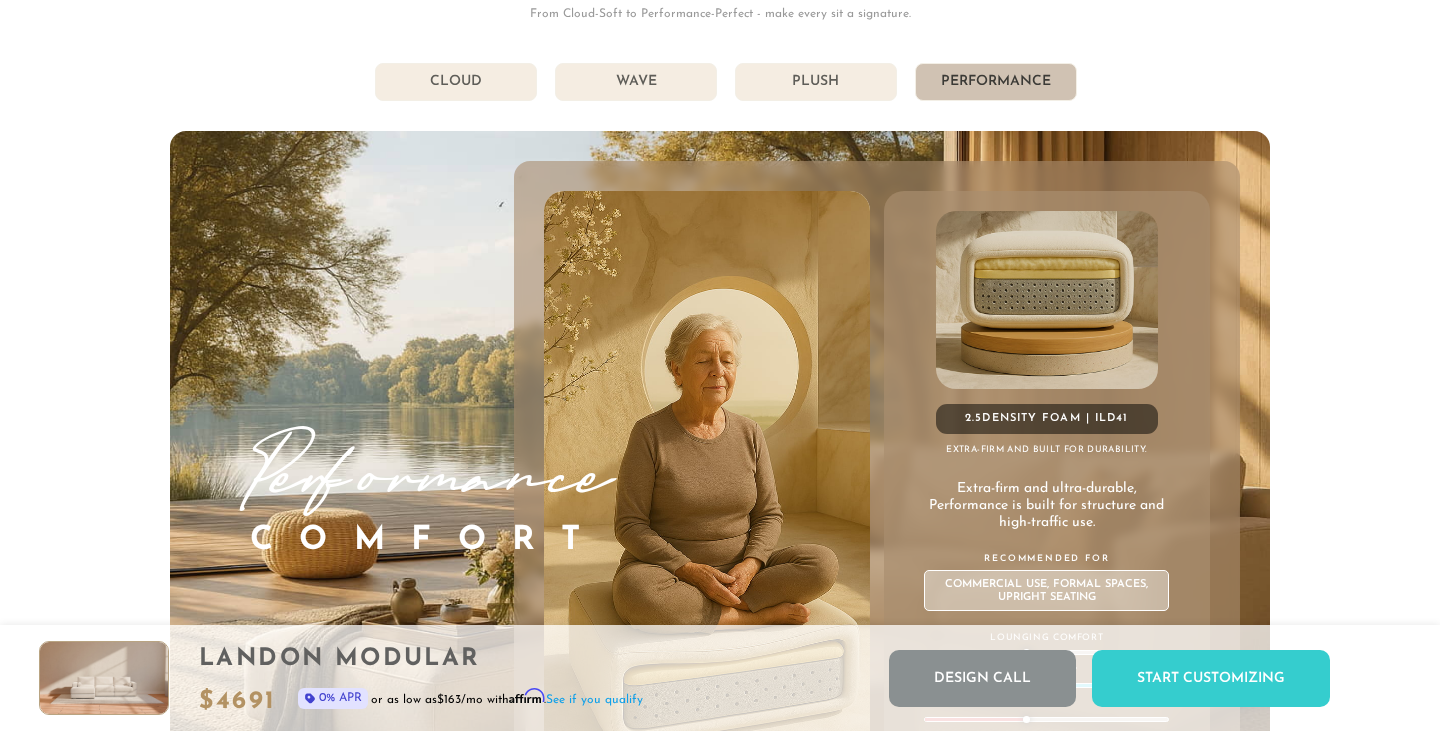 scroll, scrollTop: 10668, scrollLeft: 0, axis: vertical 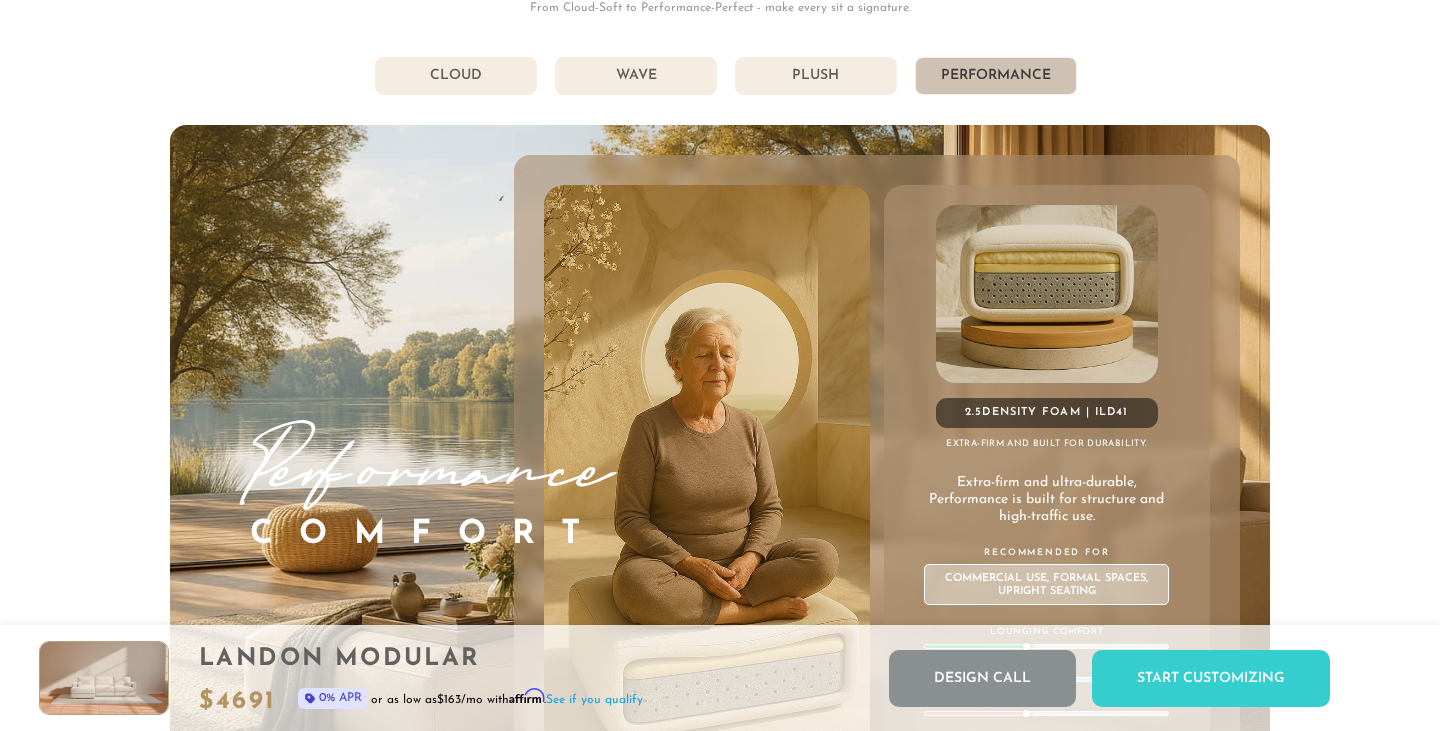 click on "Wave" at bounding box center [636, 76] 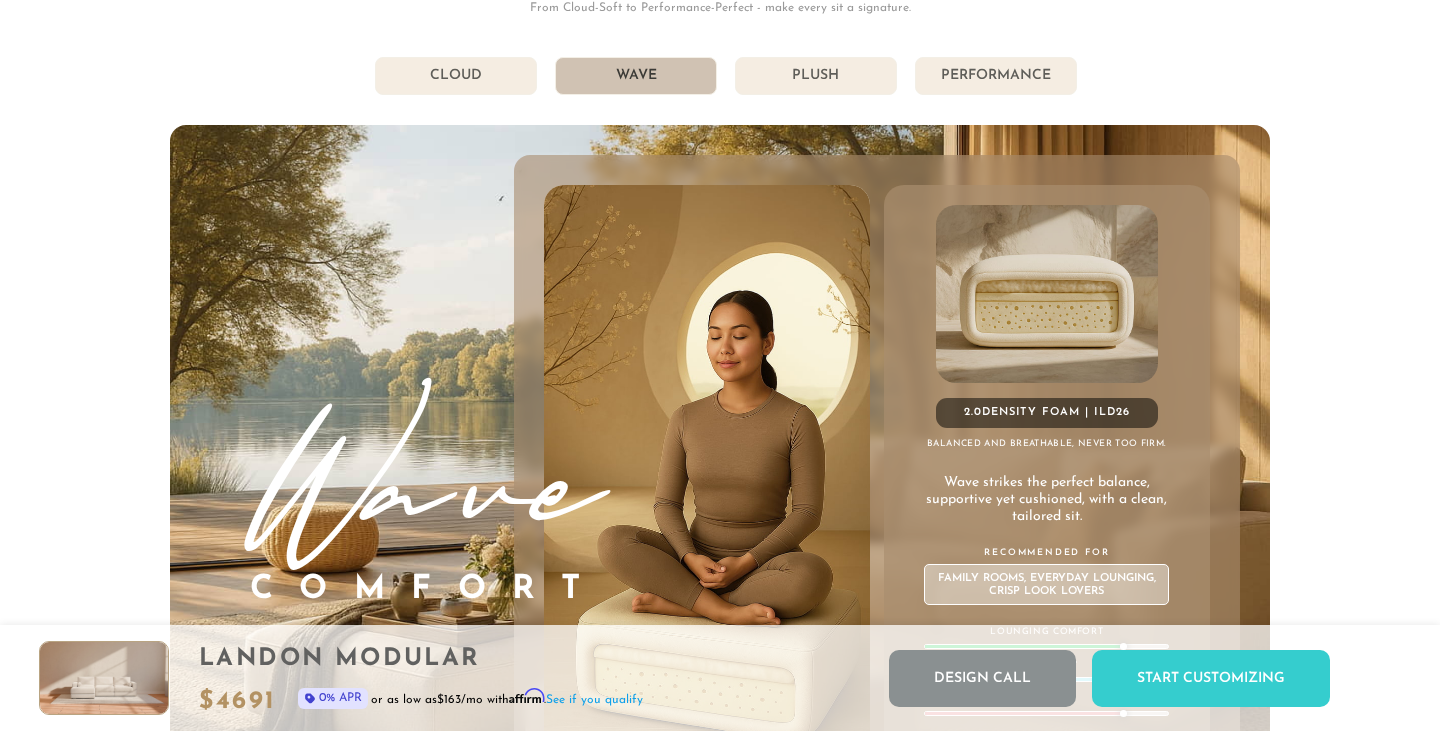 click on "Plush" at bounding box center (816, 76) 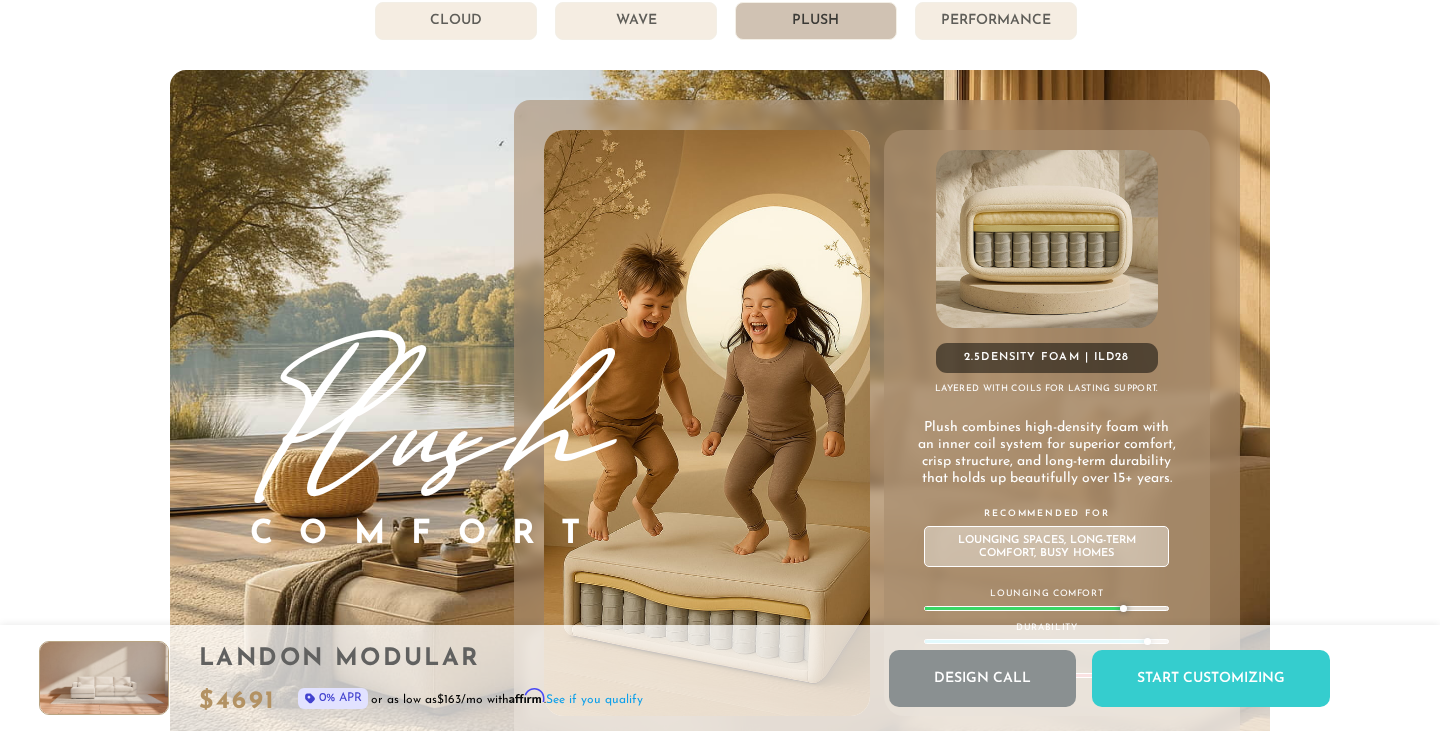 scroll, scrollTop: 10708, scrollLeft: 0, axis: vertical 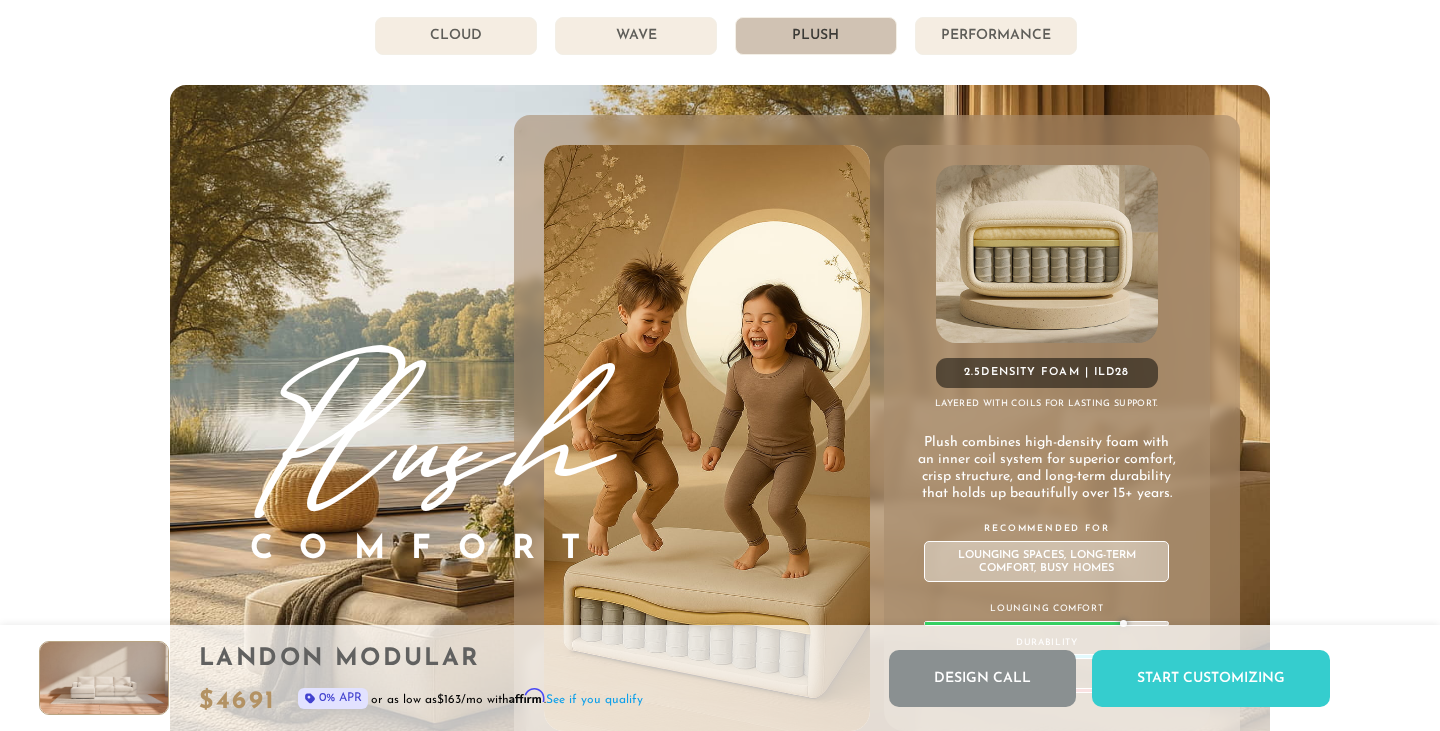 click on "Performance" at bounding box center (996, 36) 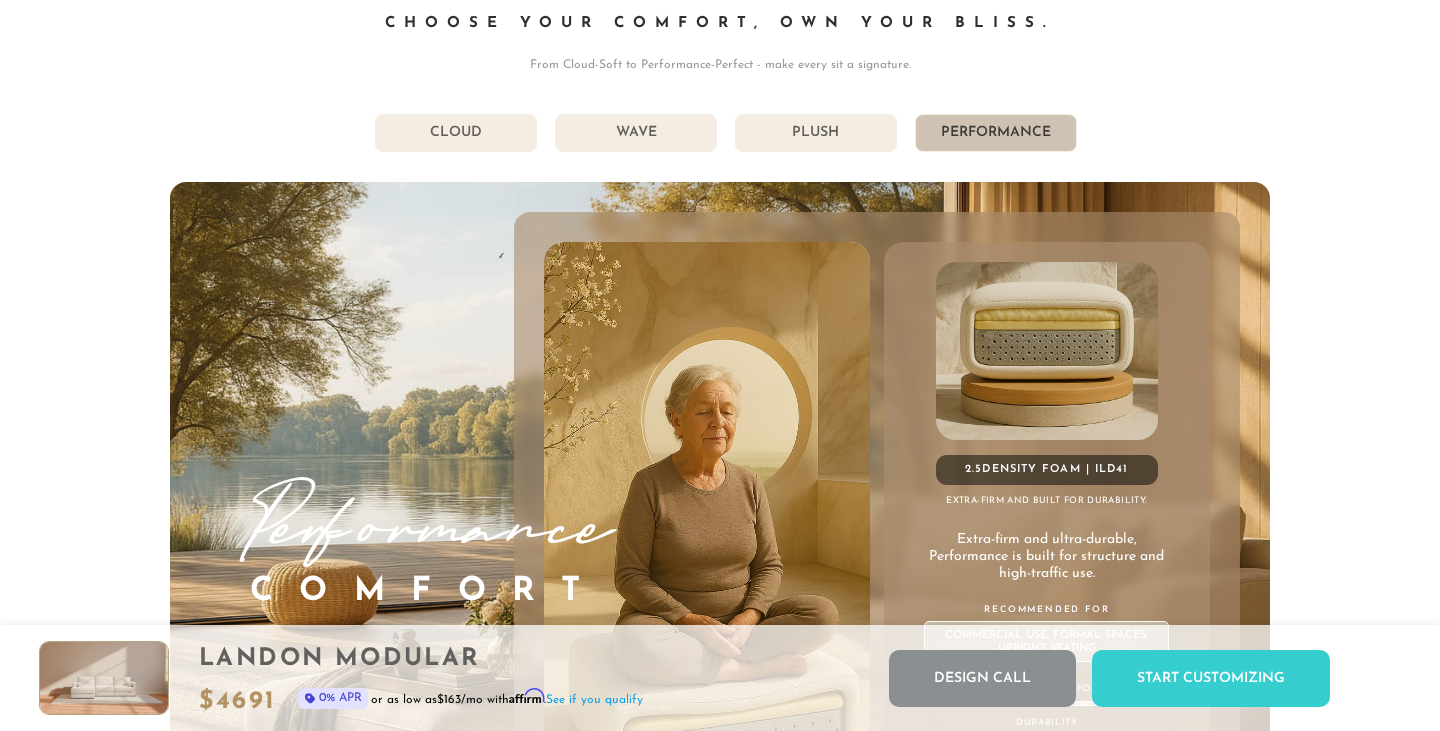 scroll, scrollTop: 10572, scrollLeft: 0, axis: vertical 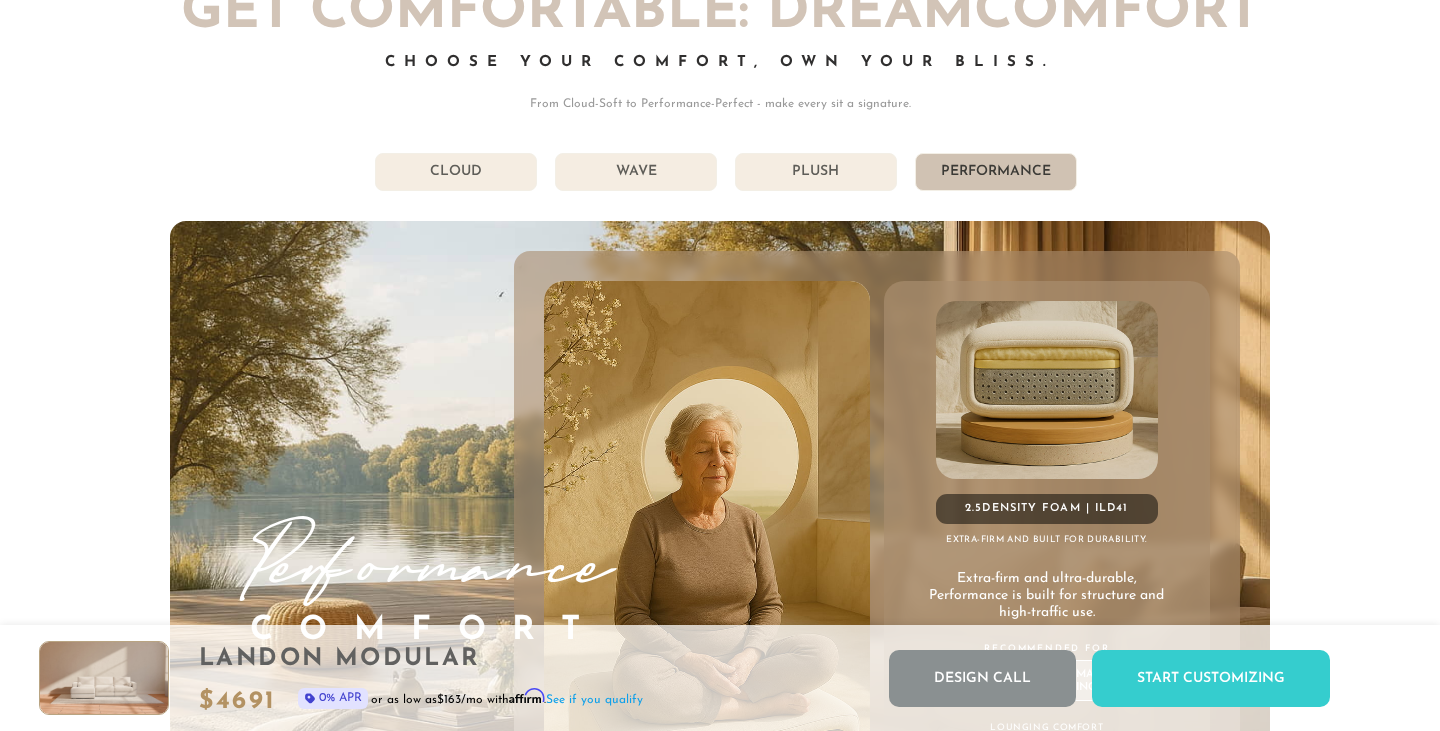 click on "Plush" at bounding box center [816, 172] 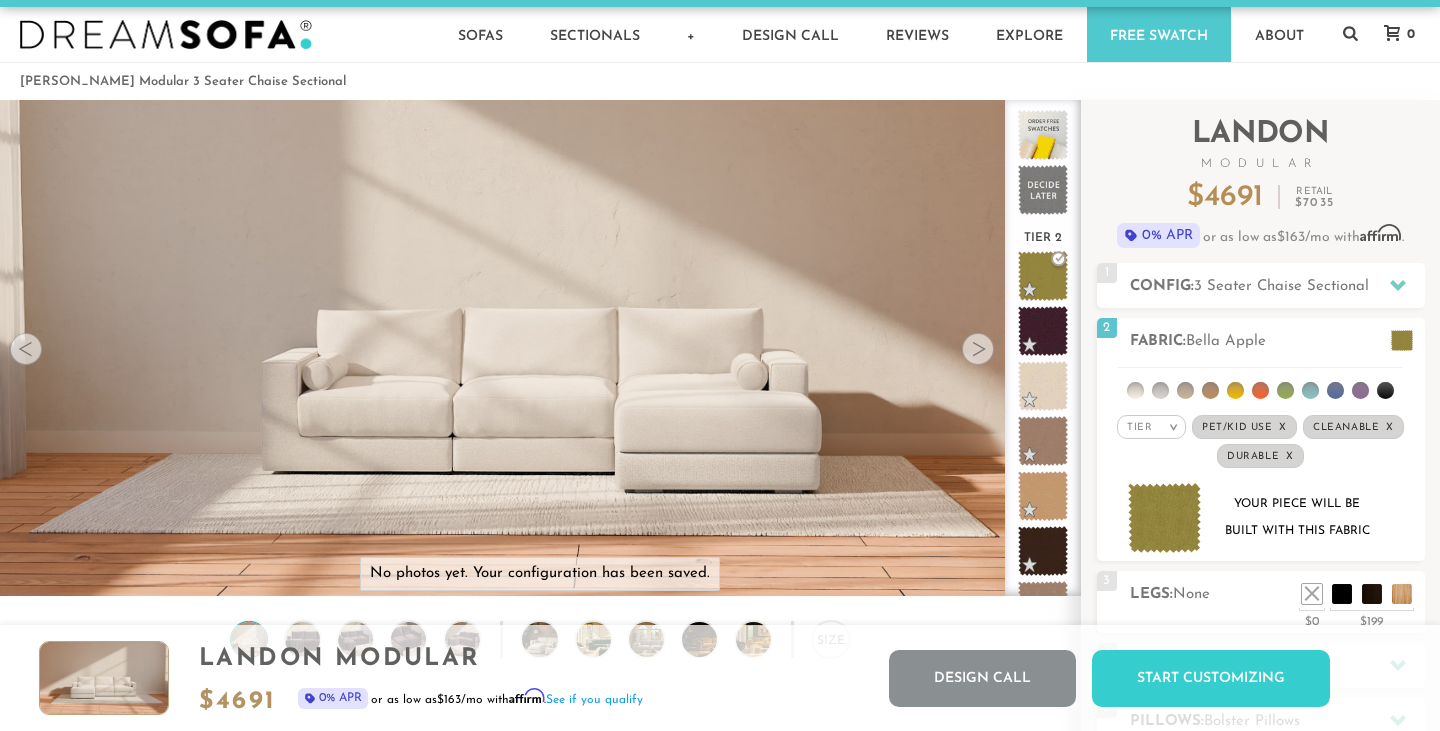 scroll, scrollTop: 0, scrollLeft: 0, axis: both 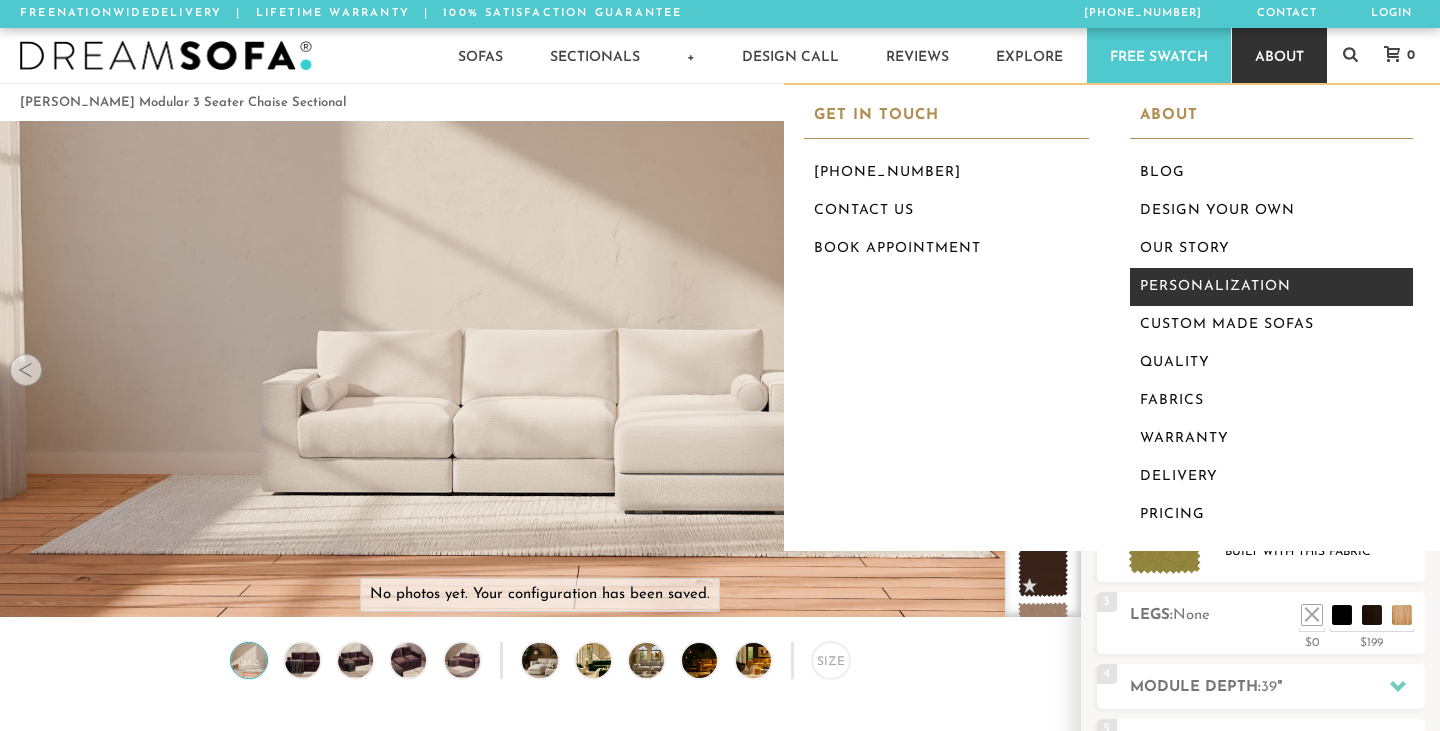click on "Personalization" at bounding box center [1272, 287] 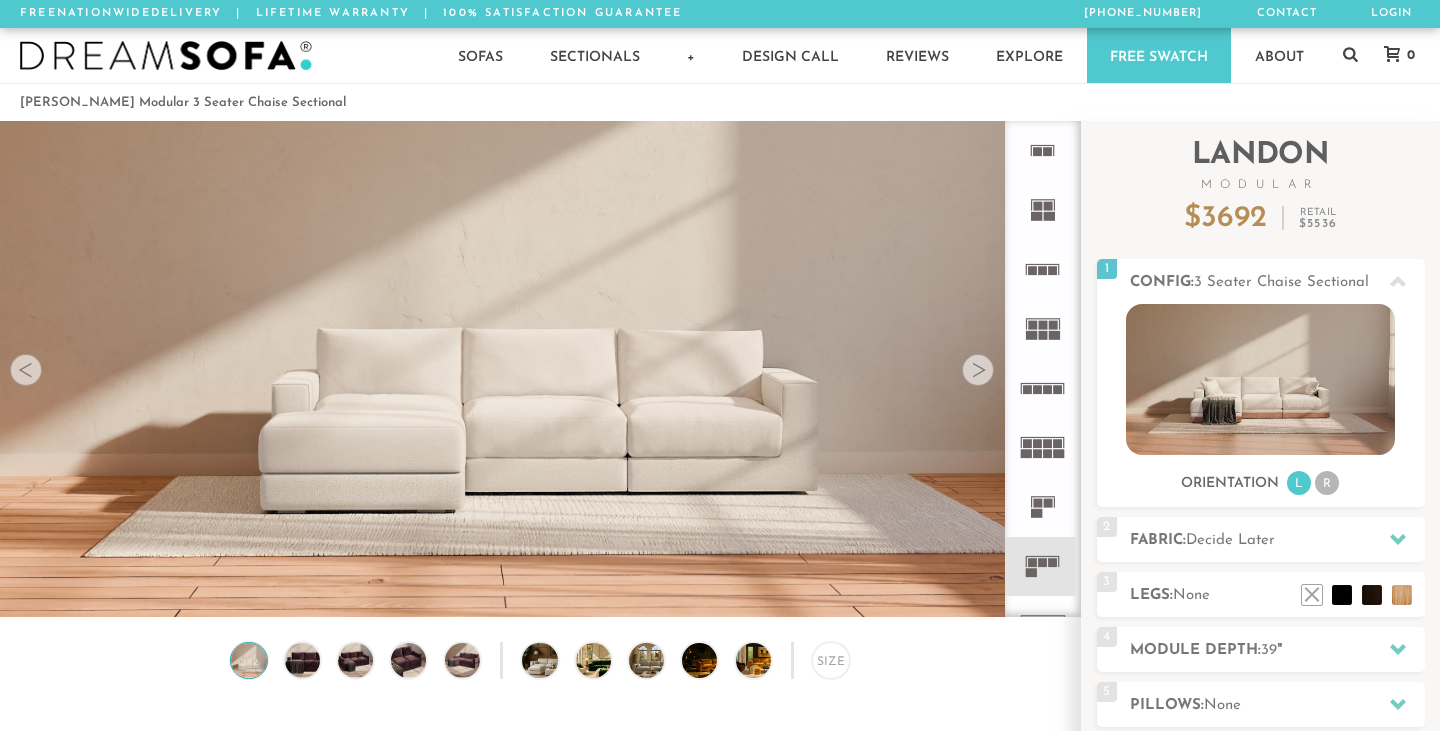 scroll, scrollTop: 0, scrollLeft: 0, axis: both 